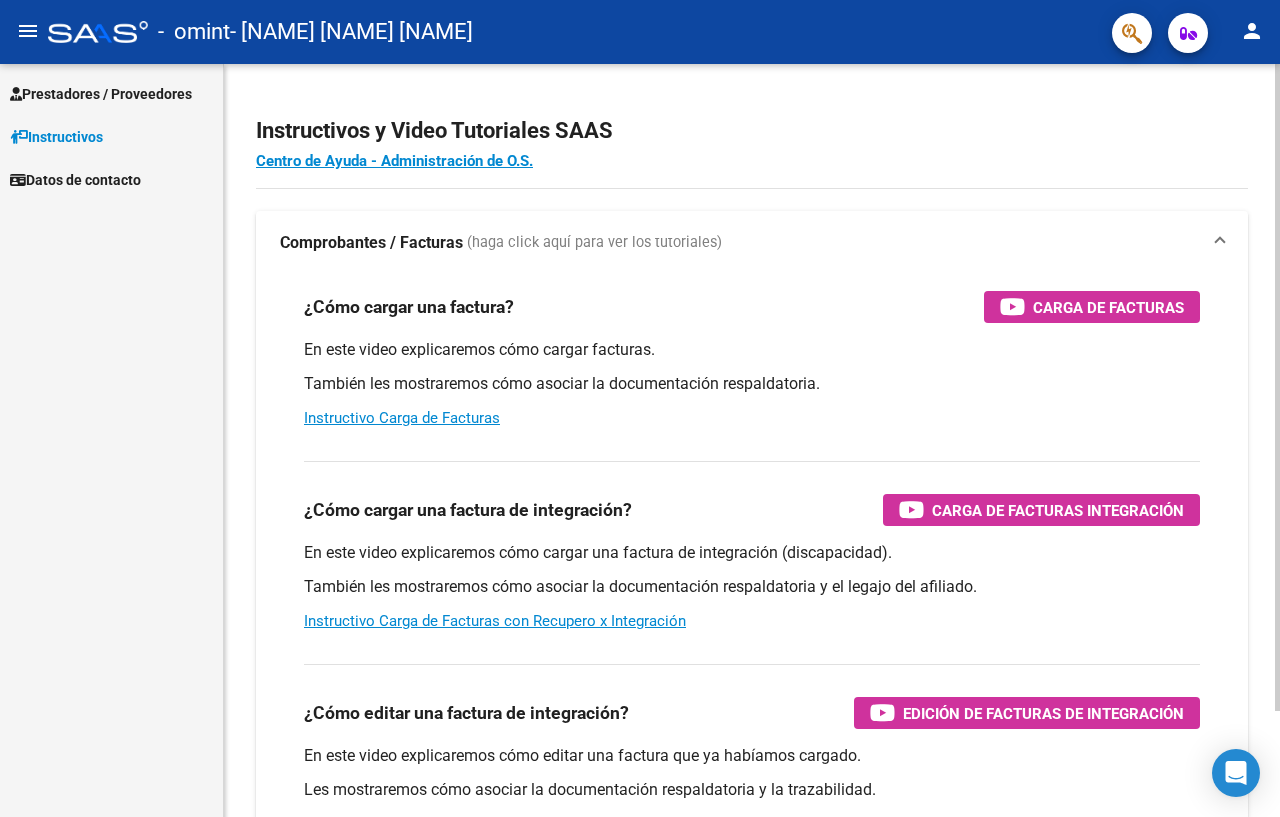scroll, scrollTop: 0, scrollLeft: 0, axis: both 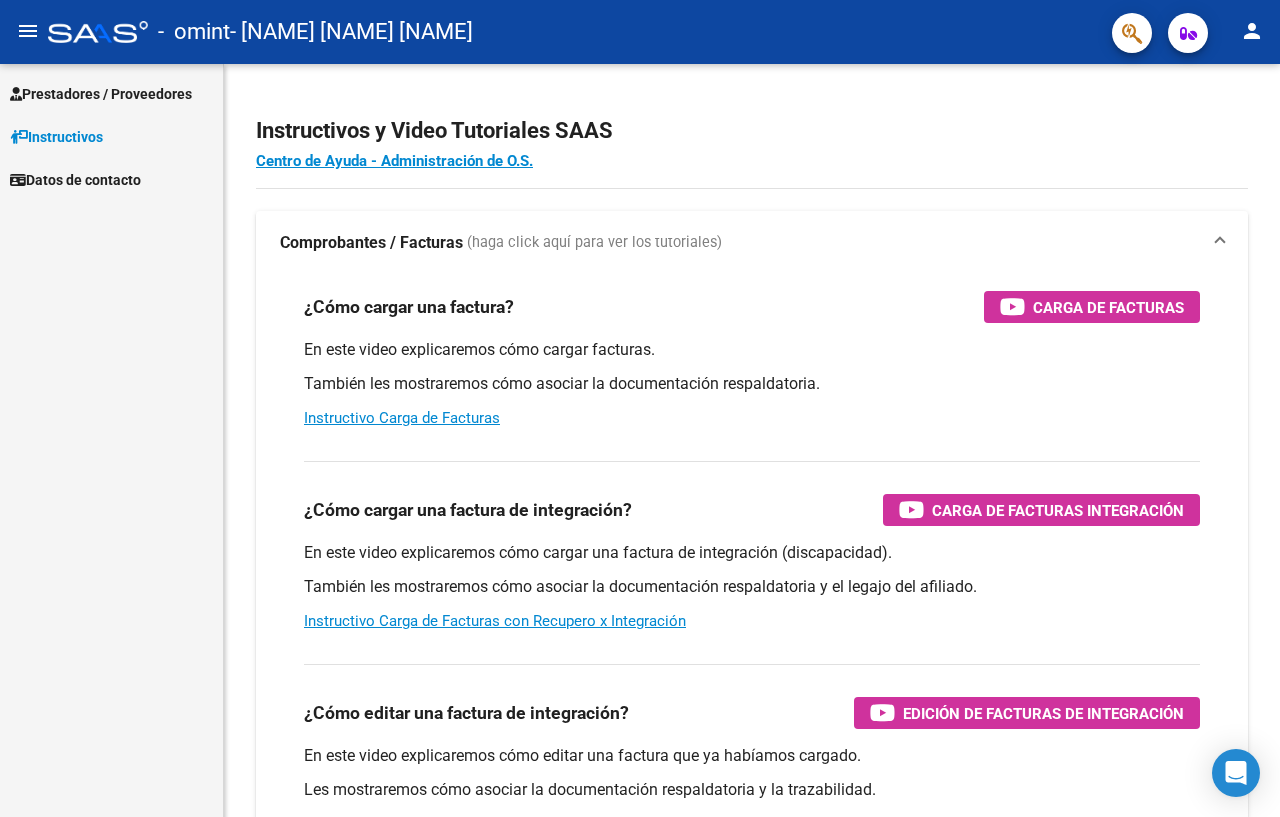 click on "Prestadores / Proveedores" at bounding box center (101, 94) 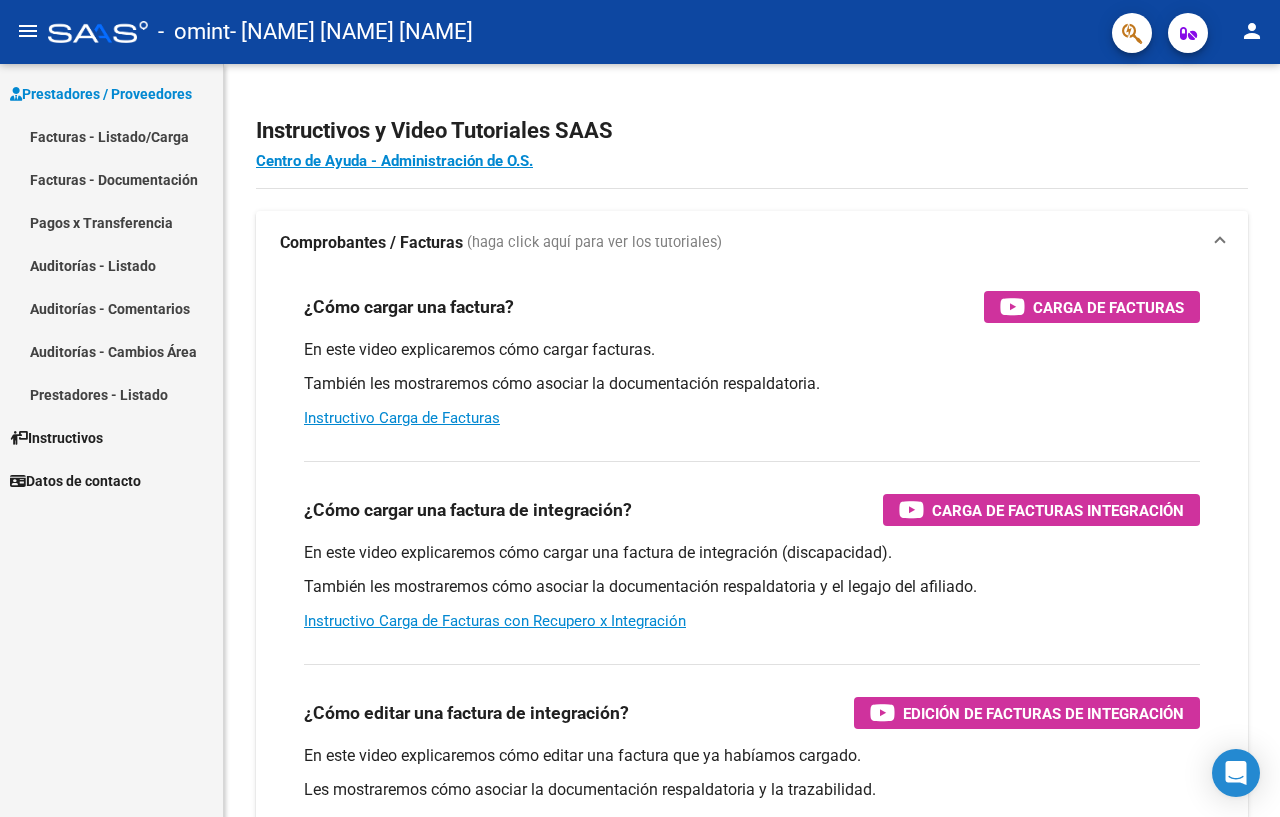 click on "Facturas - Listado/Carga" at bounding box center (111, 136) 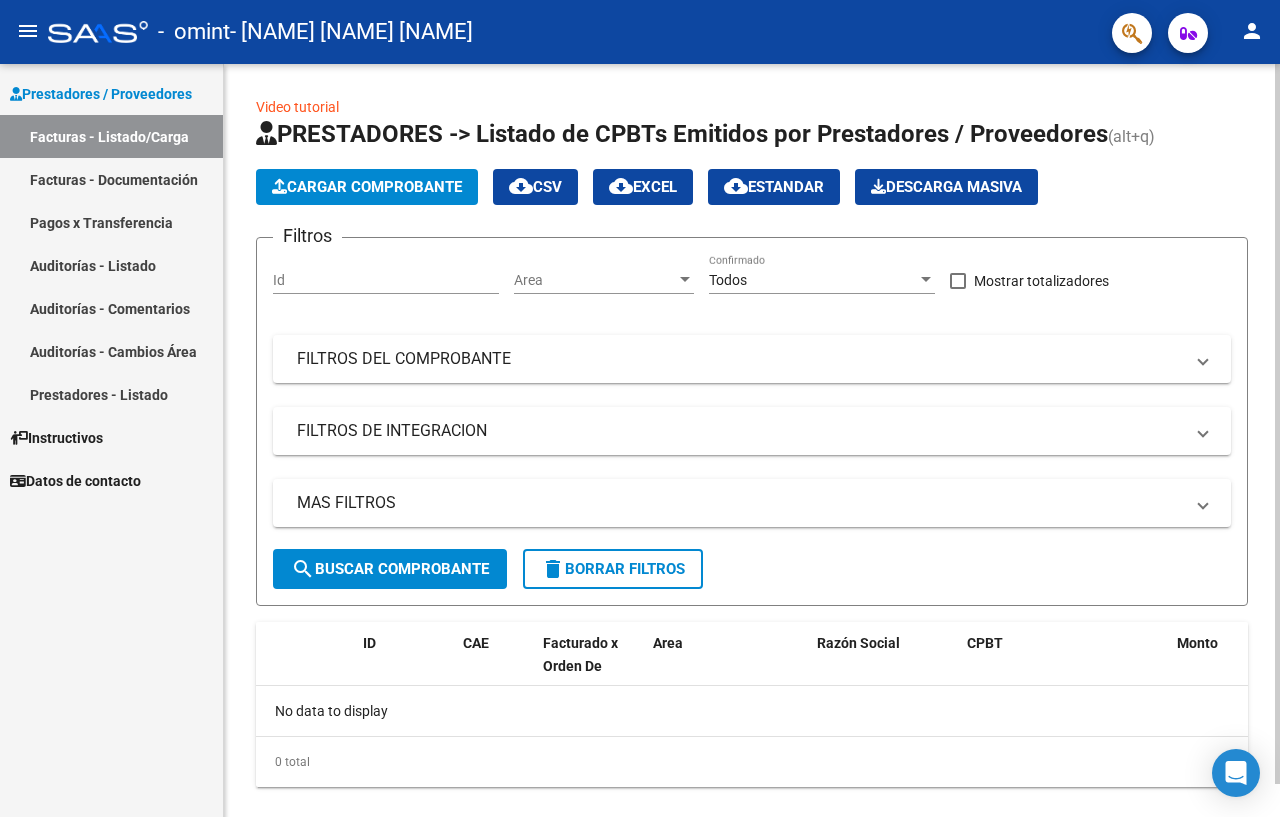 click on "Cargar Comprobante" 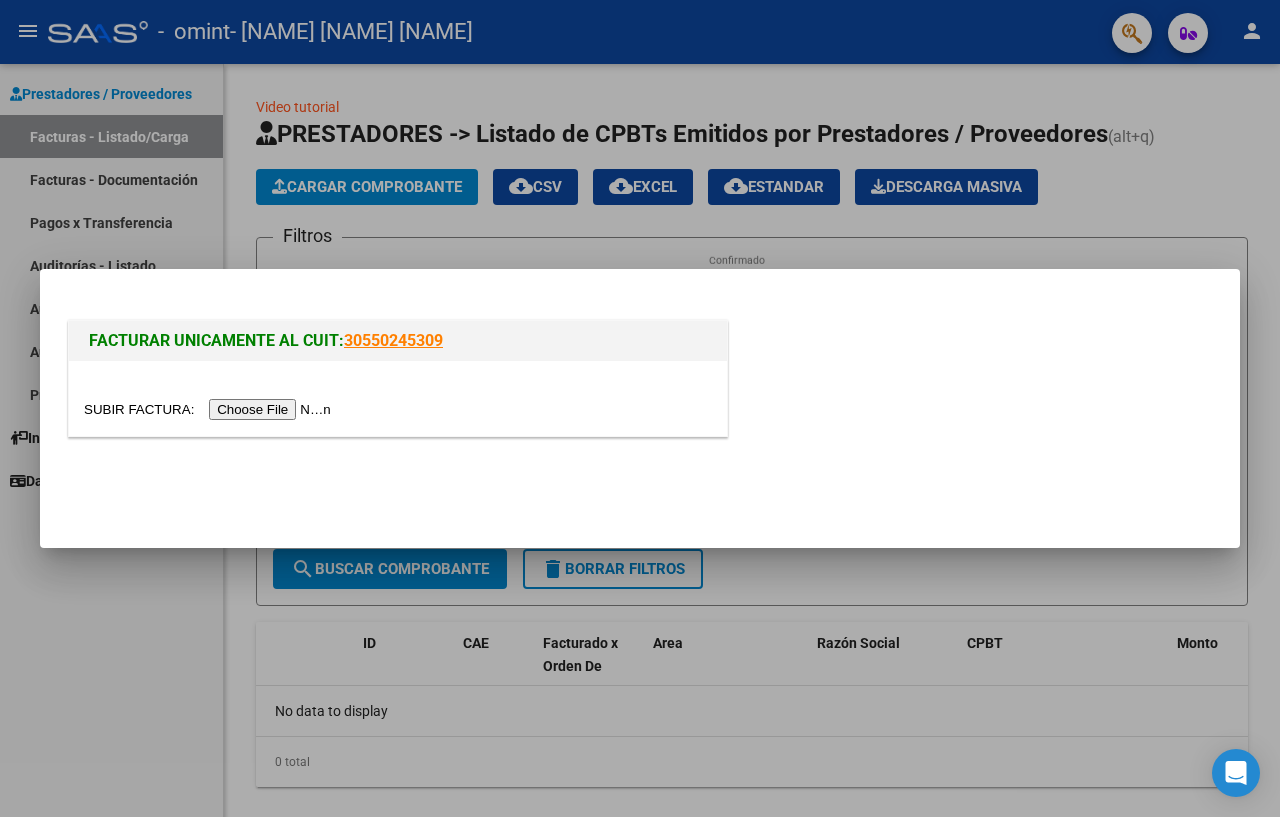 click at bounding box center [210, 409] 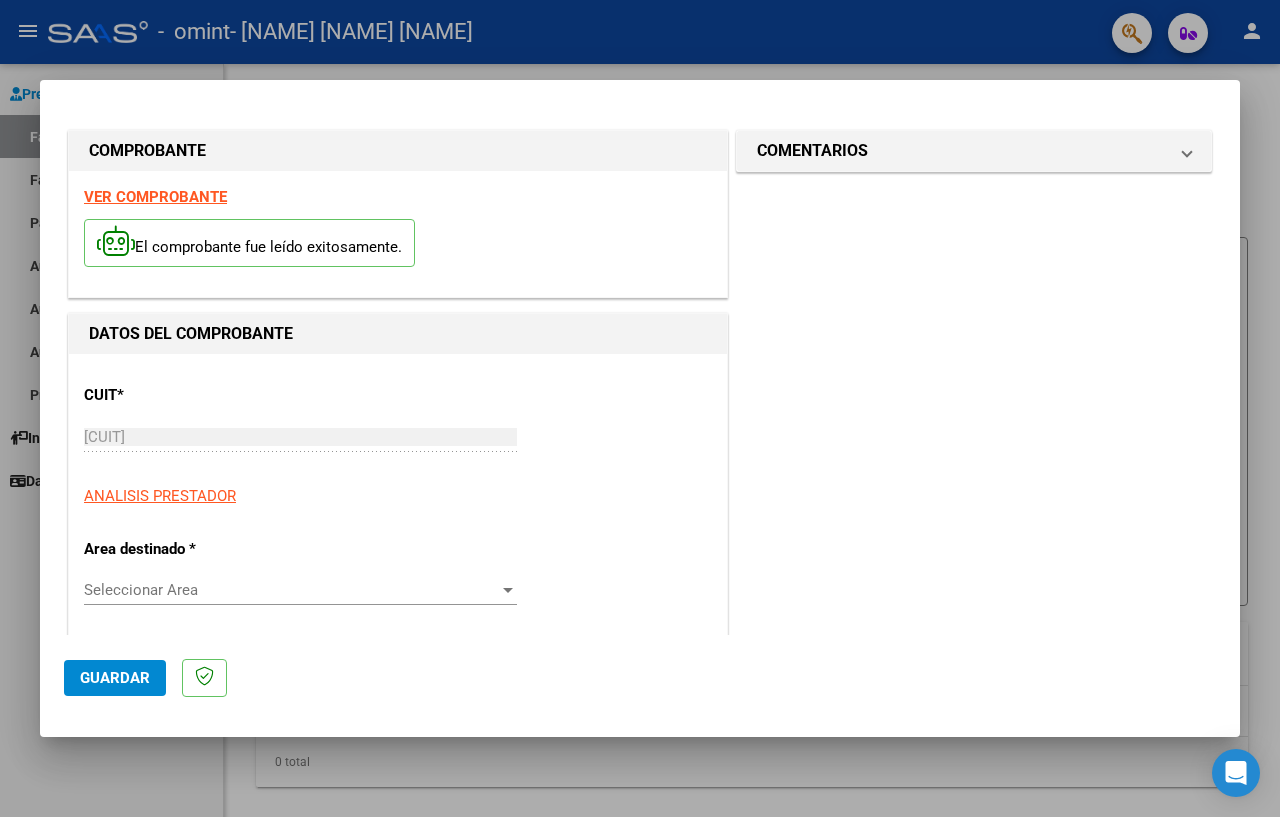click at bounding box center [508, 590] 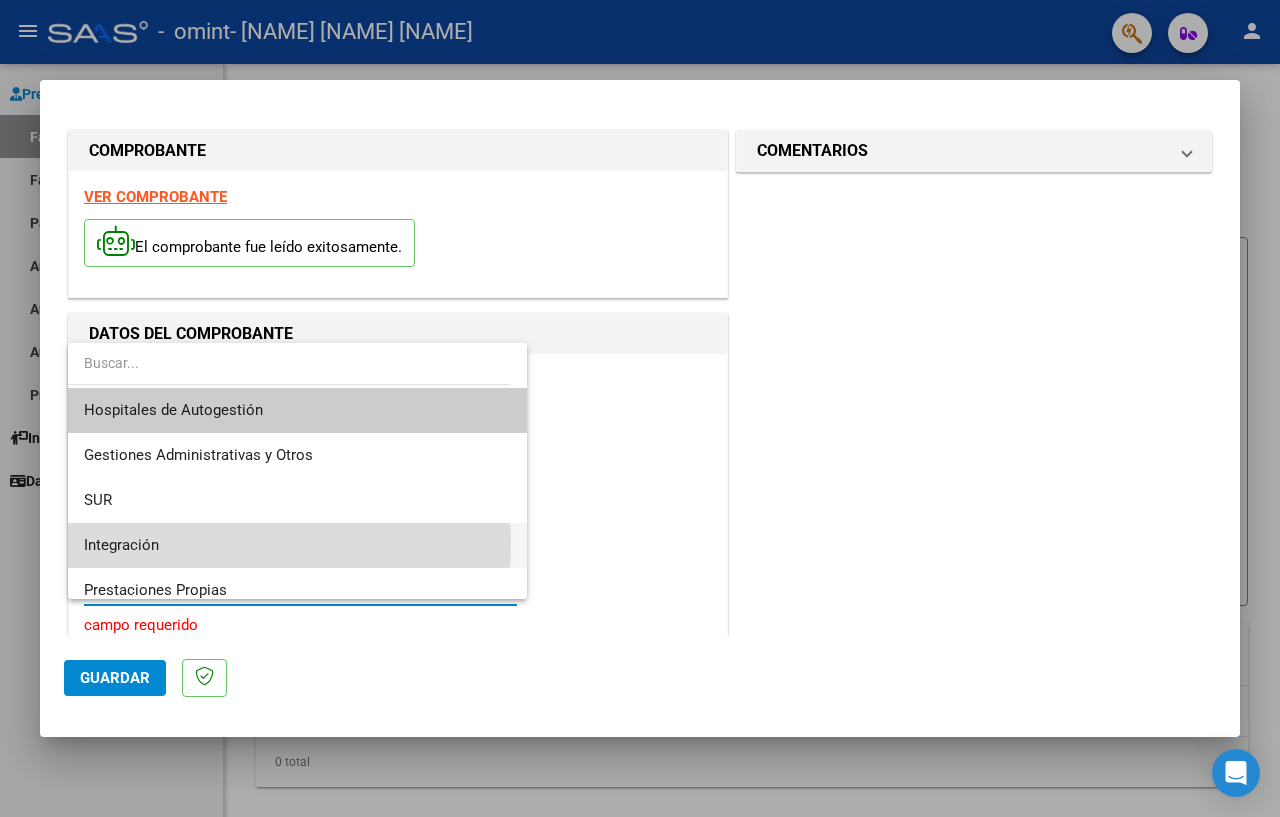 click on "Integración" at bounding box center (297, 545) 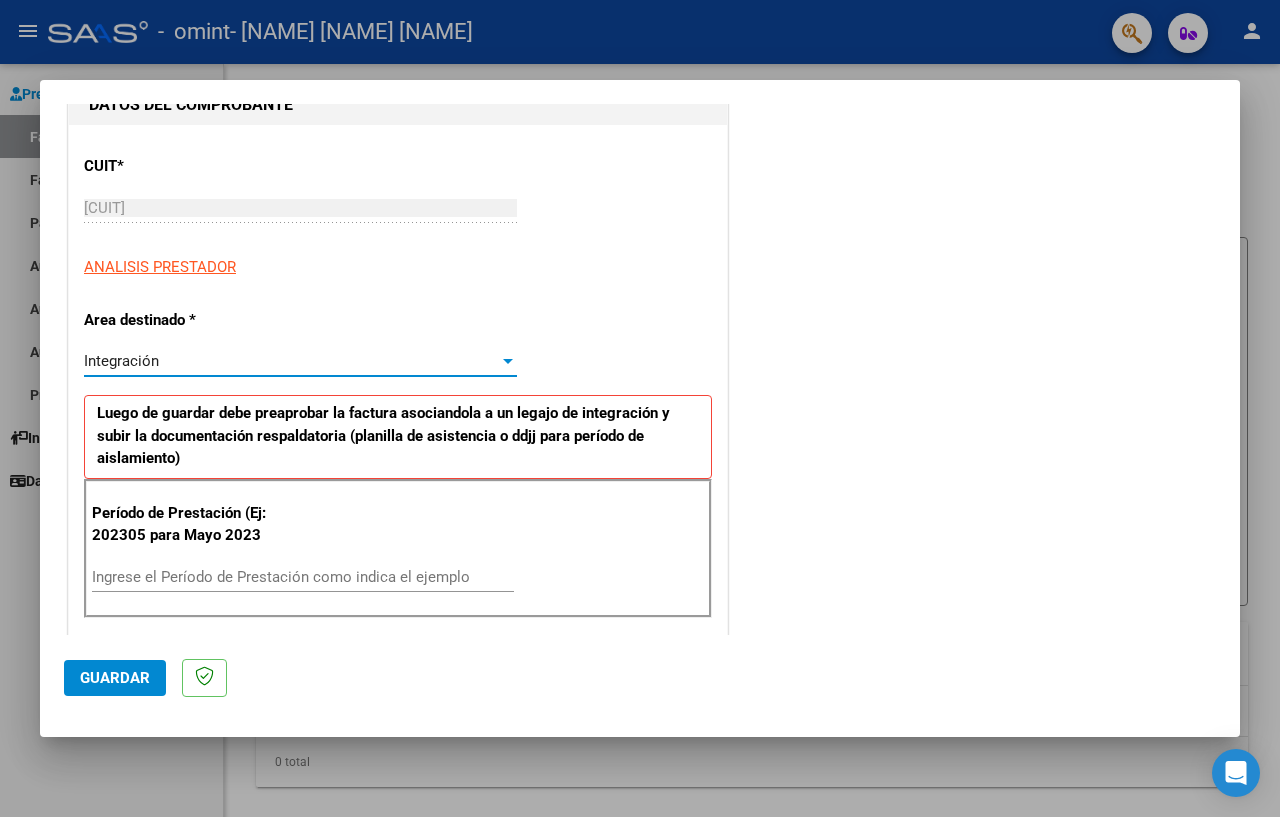 scroll, scrollTop: 300, scrollLeft: 0, axis: vertical 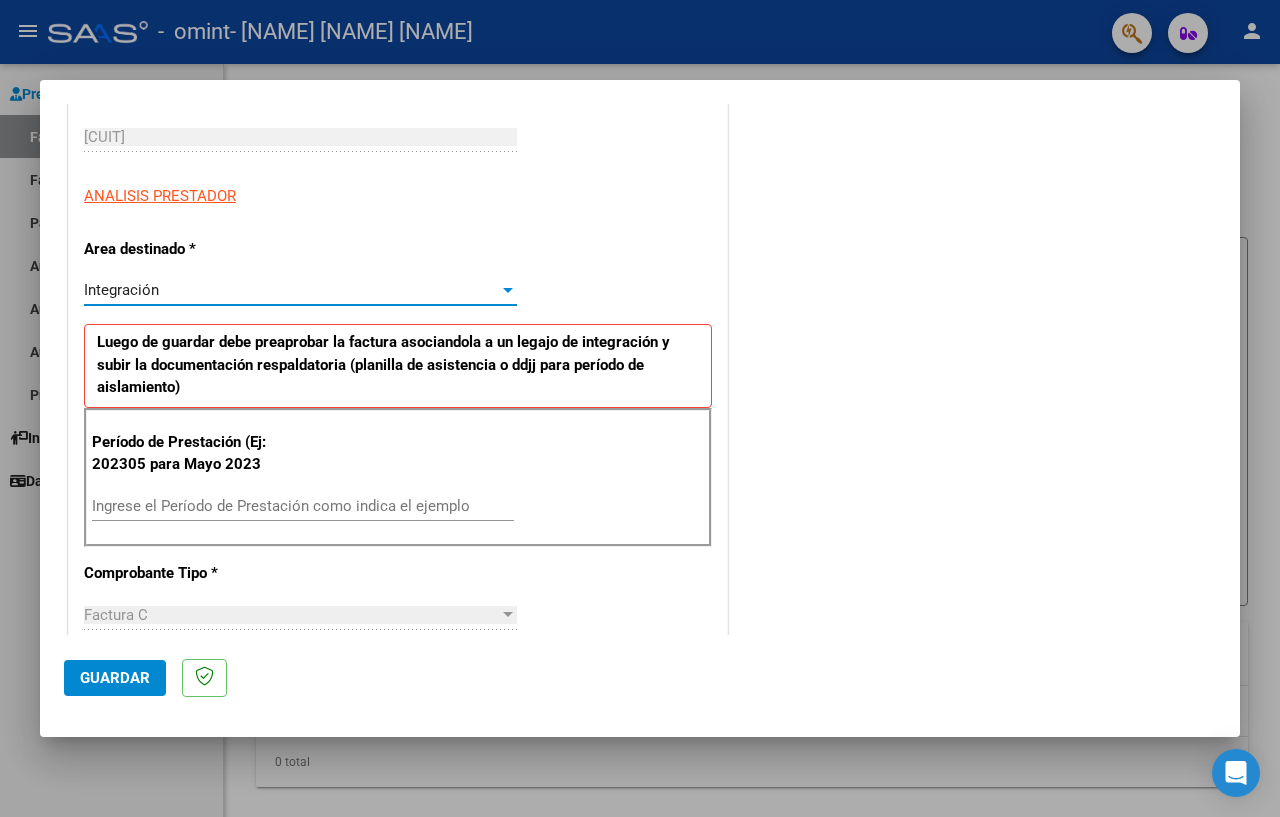 click on "Ingrese el Período de Prestación como indica el ejemplo" at bounding box center (303, 506) 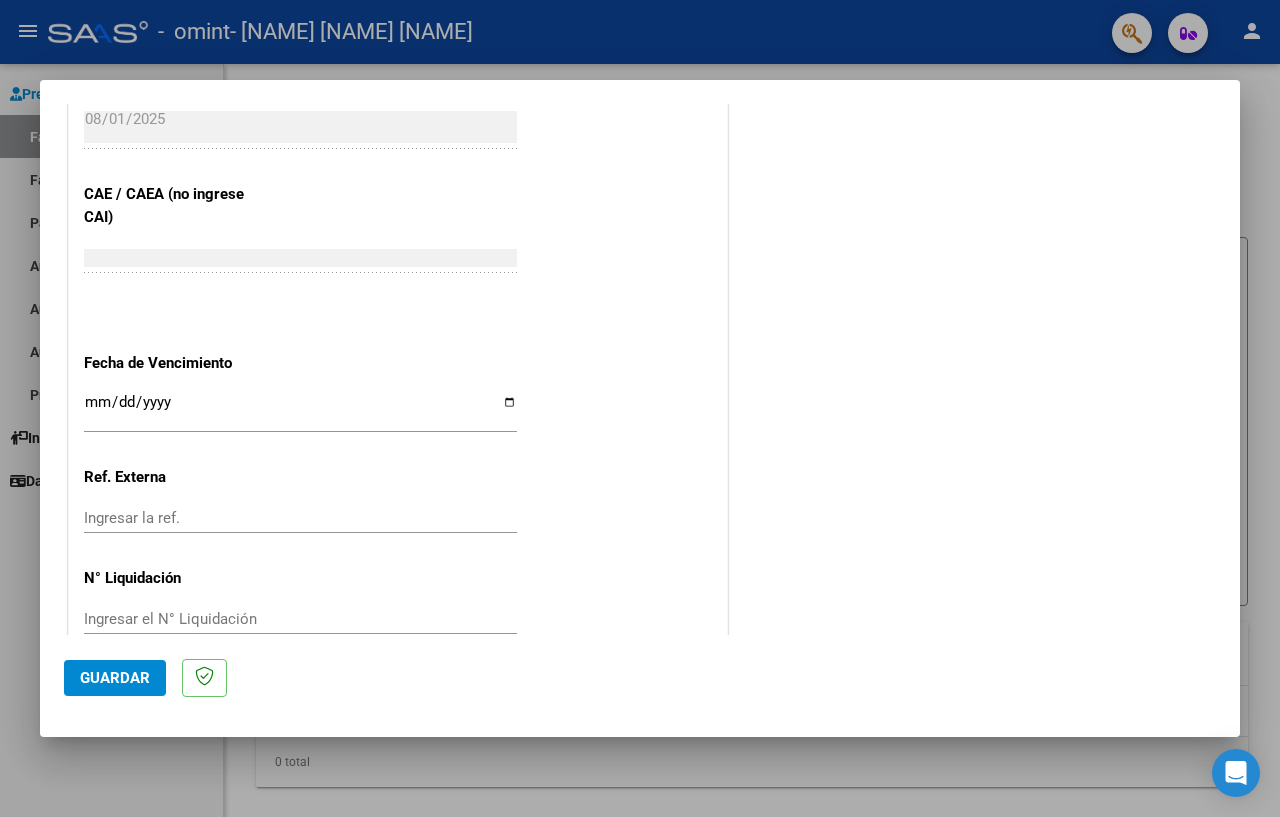 scroll, scrollTop: 1211, scrollLeft: 0, axis: vertical 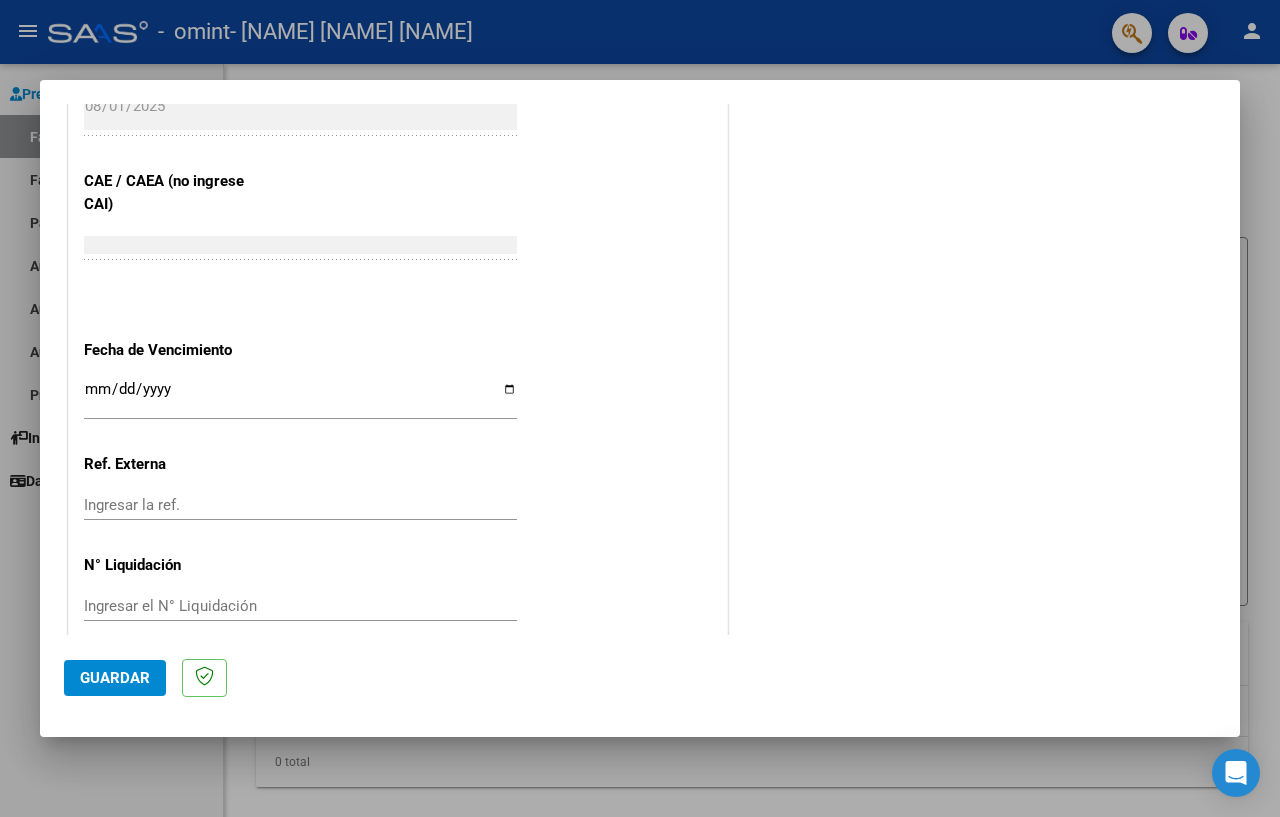 type on "202507" 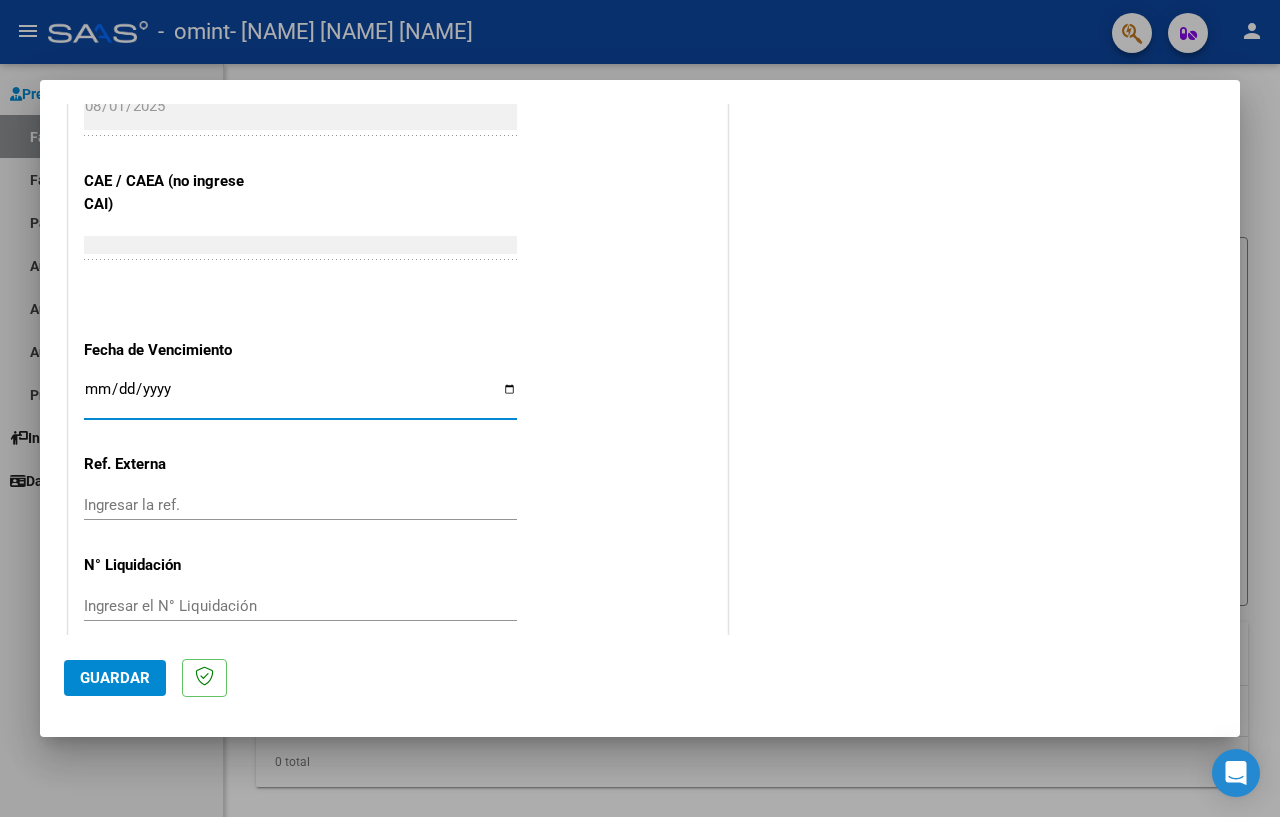 type on "2025-08-05" 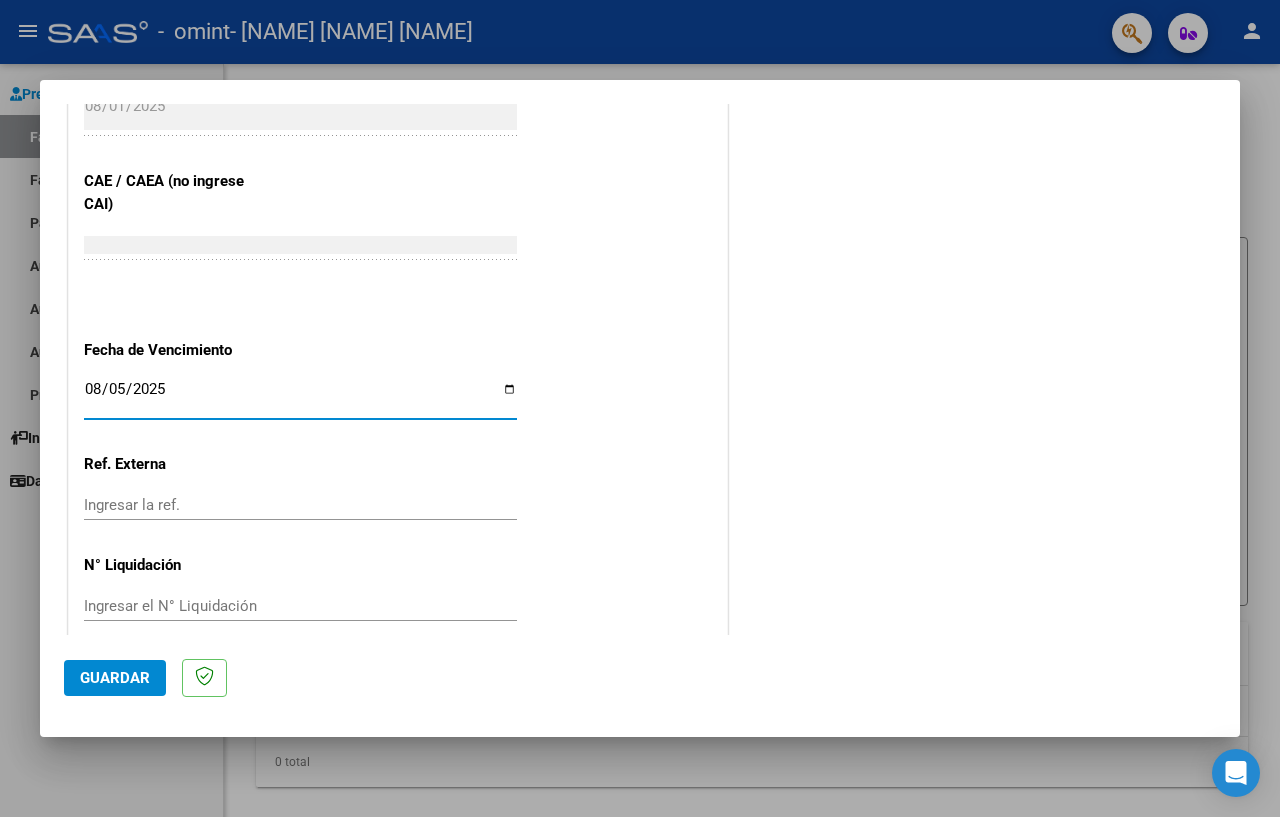 click on "Guardar" 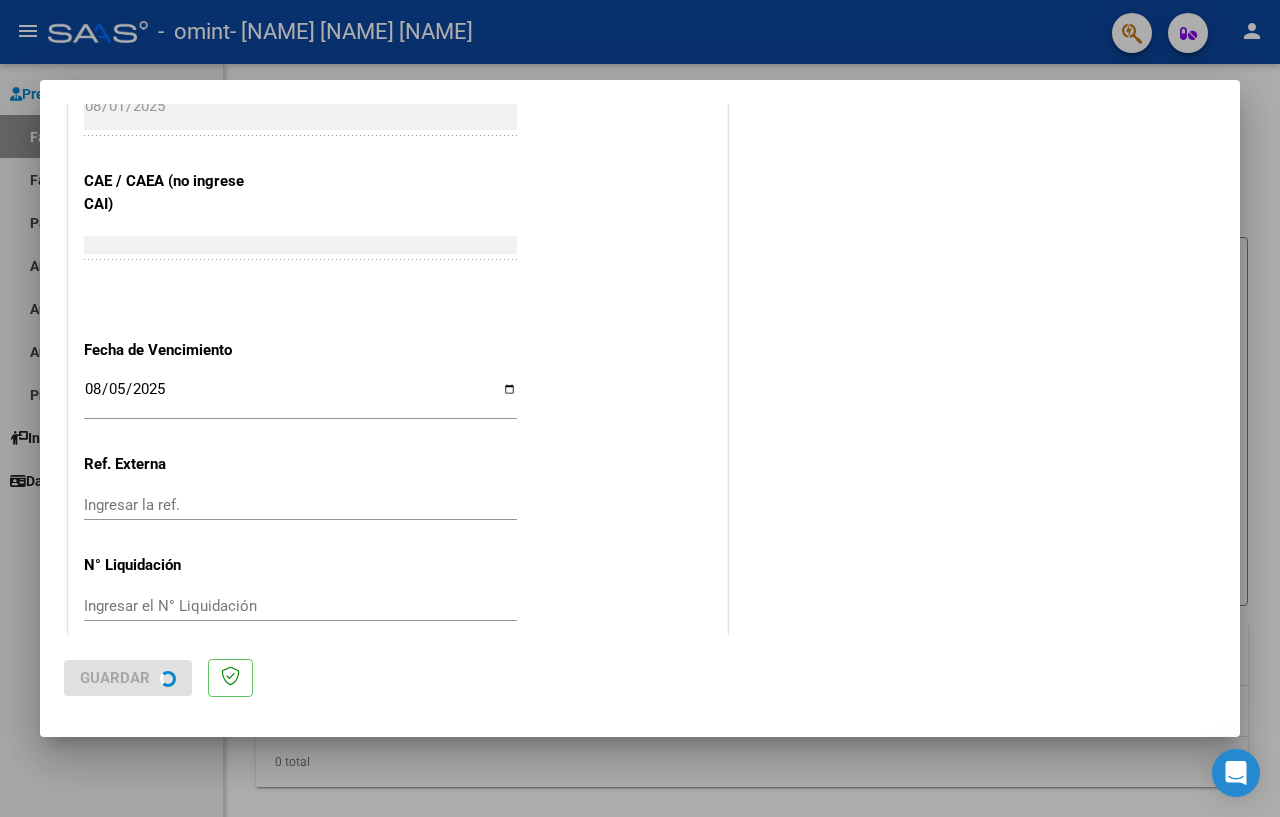 scroll, scrollTop: 0, scrollLeft: 0, axis: both 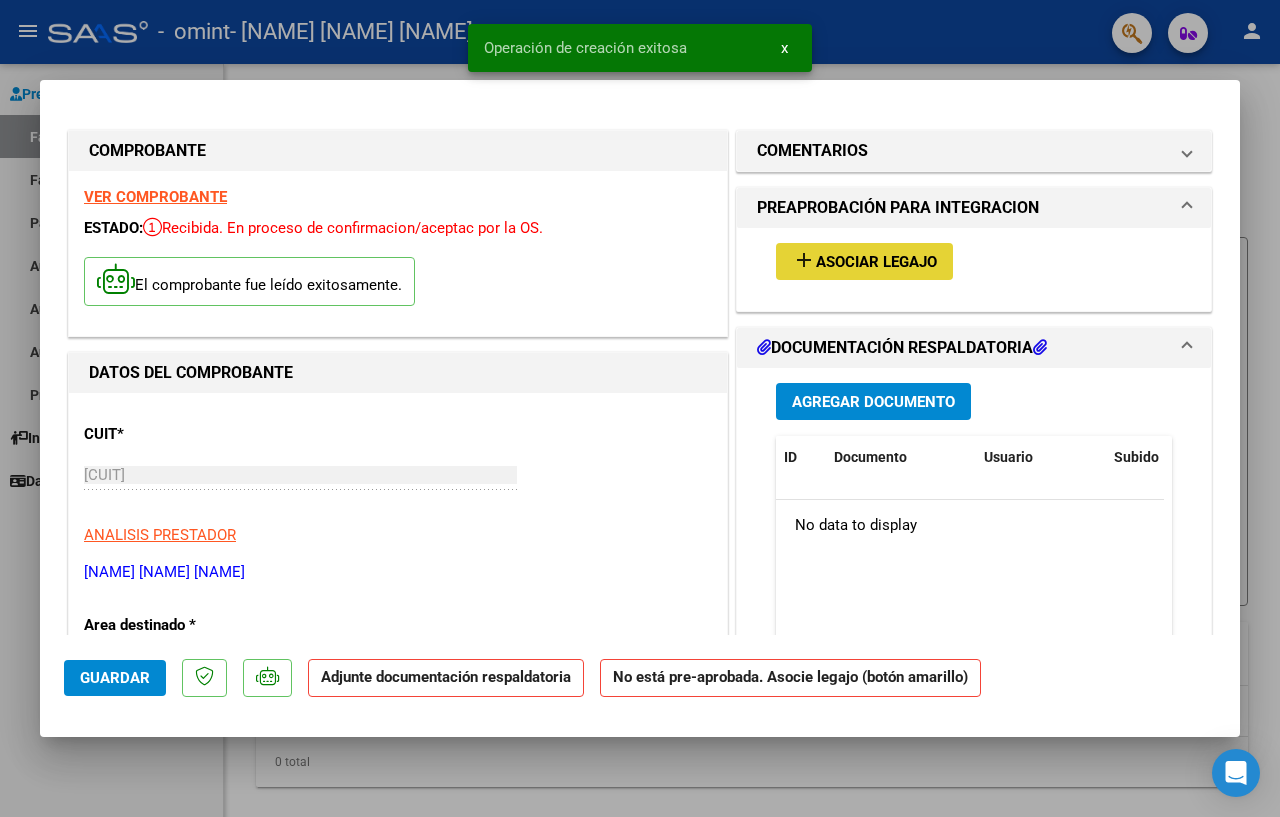 click on "Asociar Legajo" at bounding box center [876, 262] 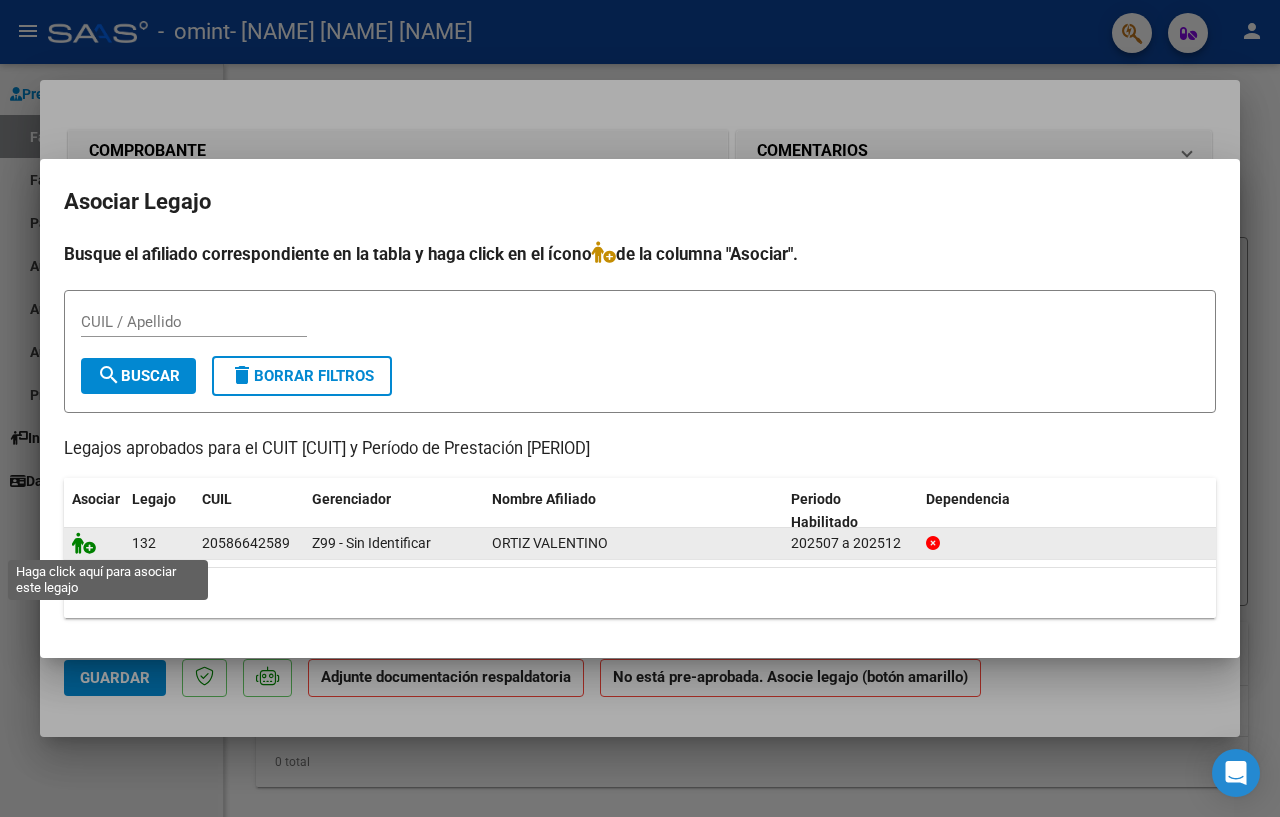 click 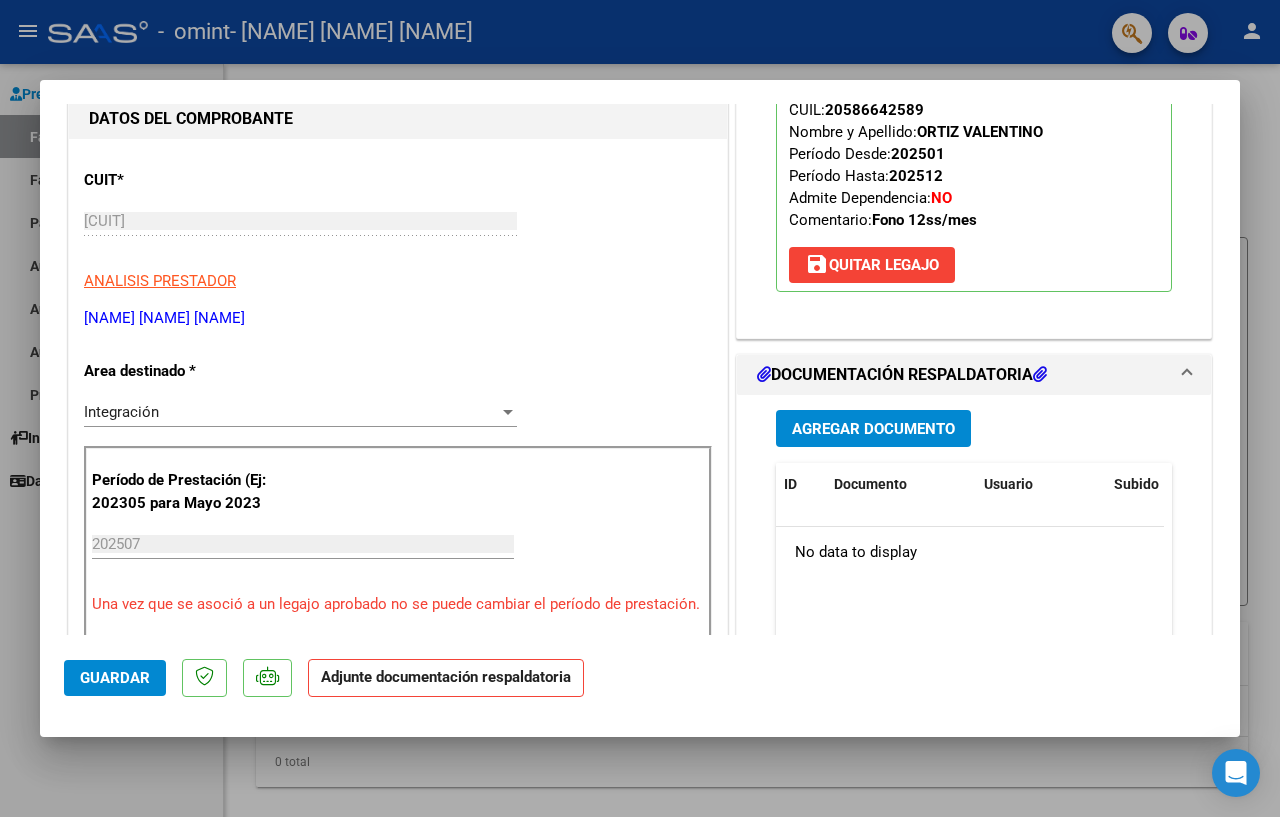 scroll, scrollTop: 300, scrollLeft: 0, axis: vertical 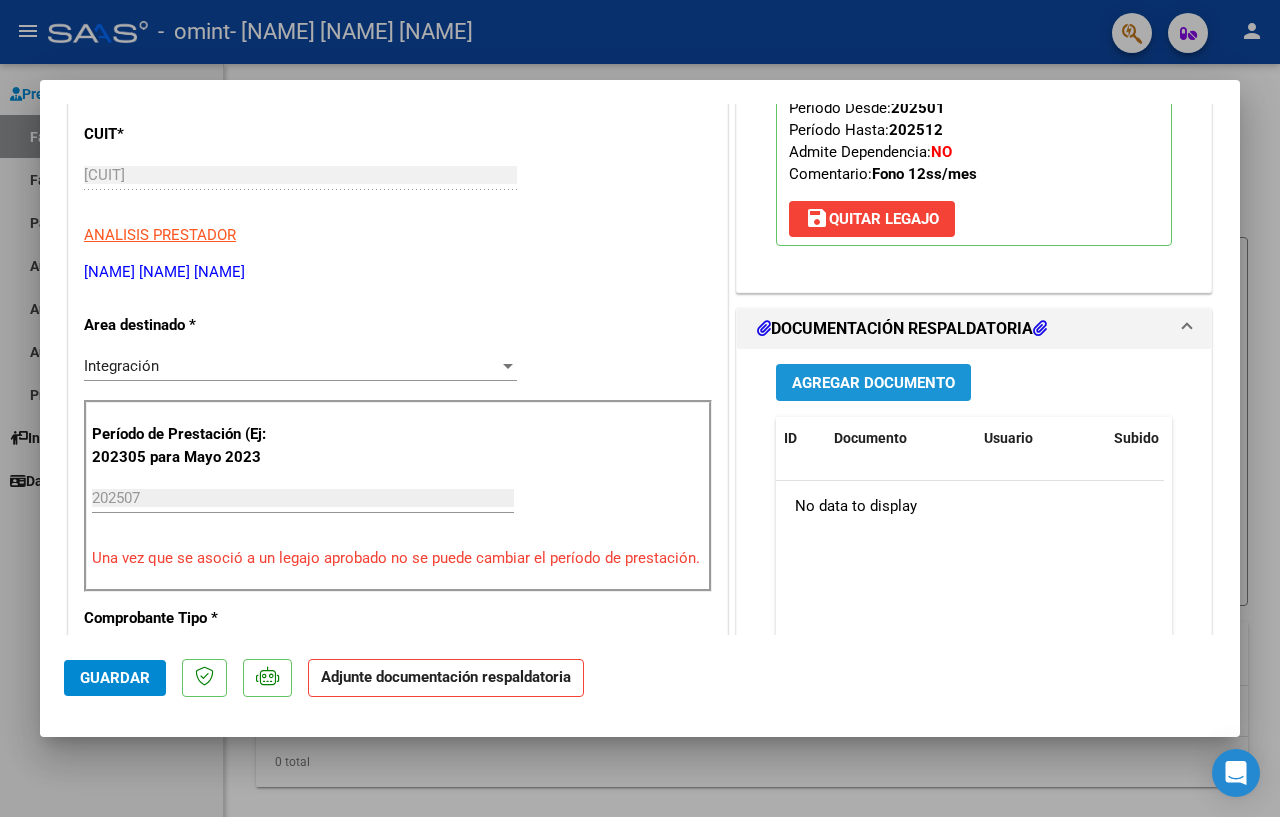 click on "Agregar Documento" at bounding box center [873, 383] 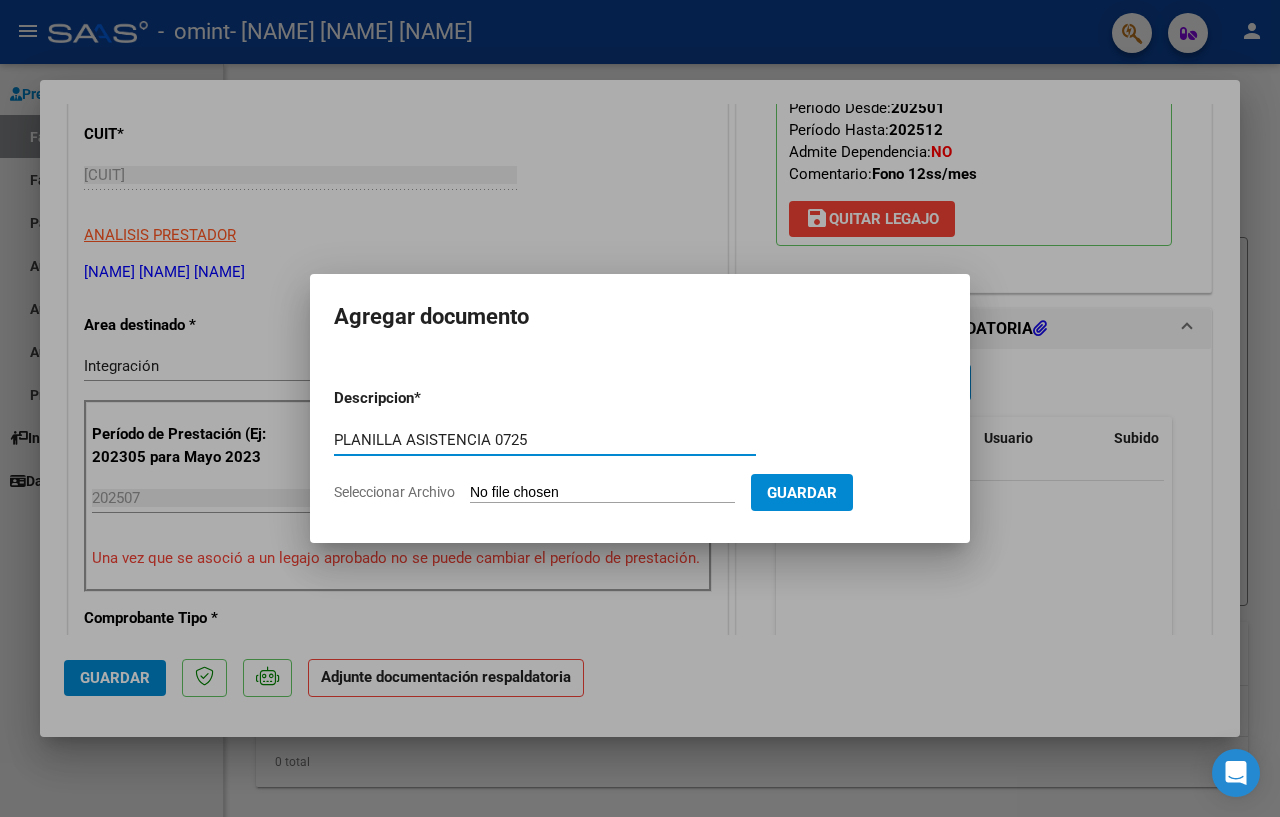type on "PLANILLA ASISTENCIA 0725" 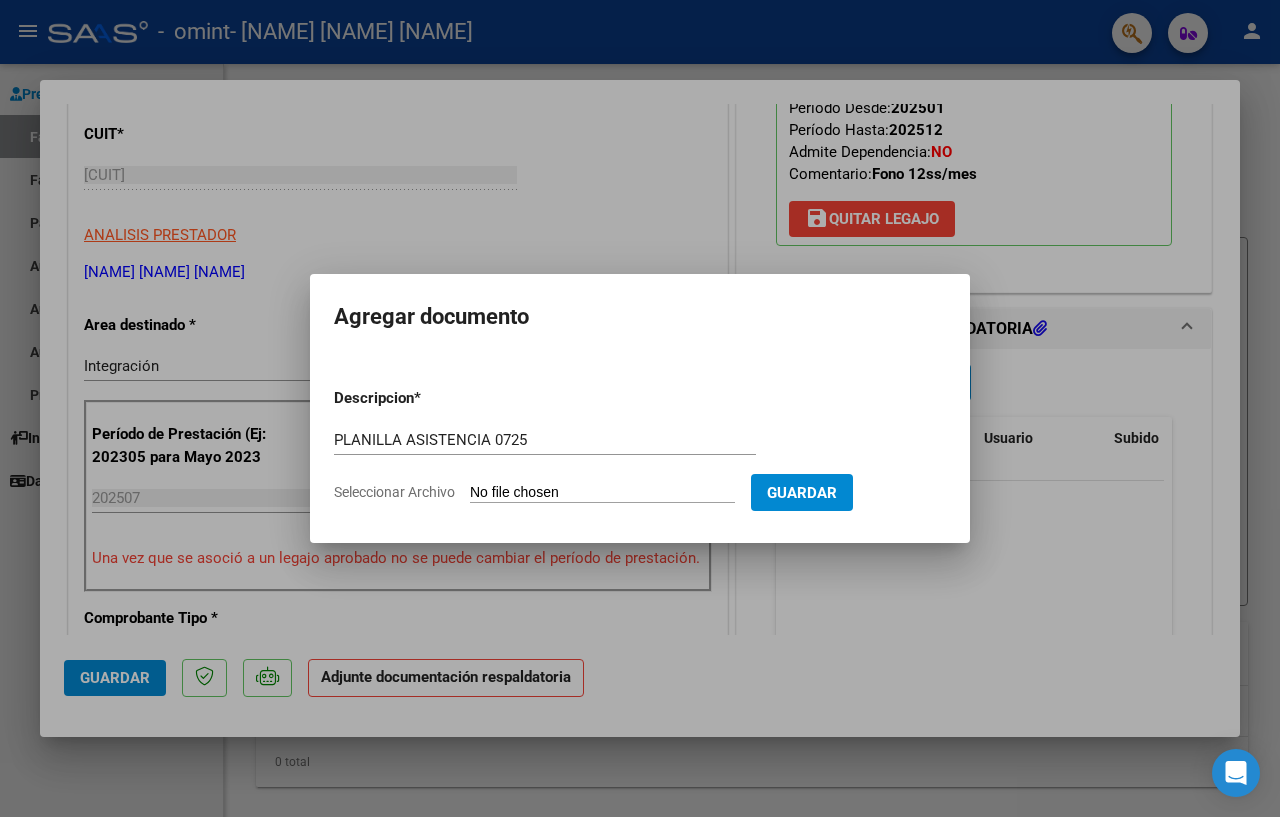 type on "C:\fakepath\Planilla Asistencia 0725.pdf" 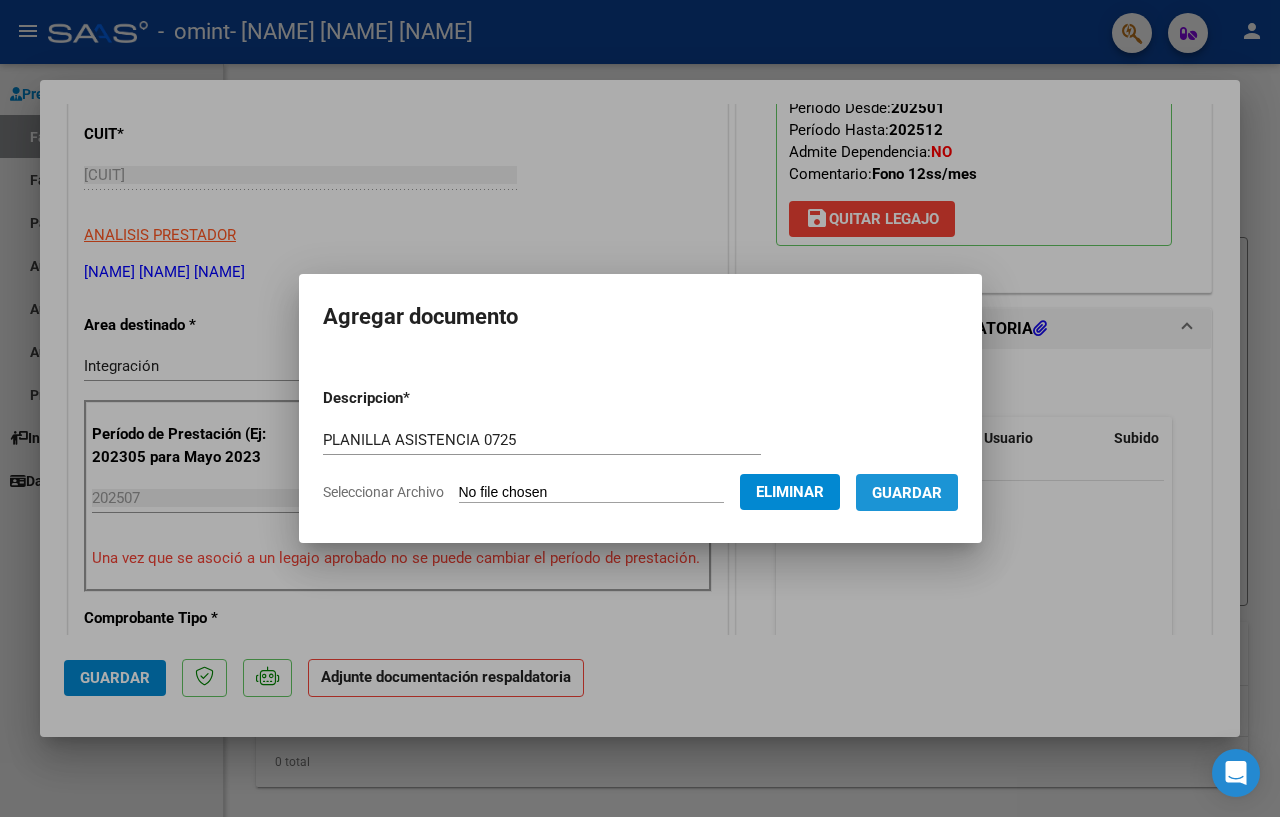 click on "Guardar" at bounding box center [907, 493] 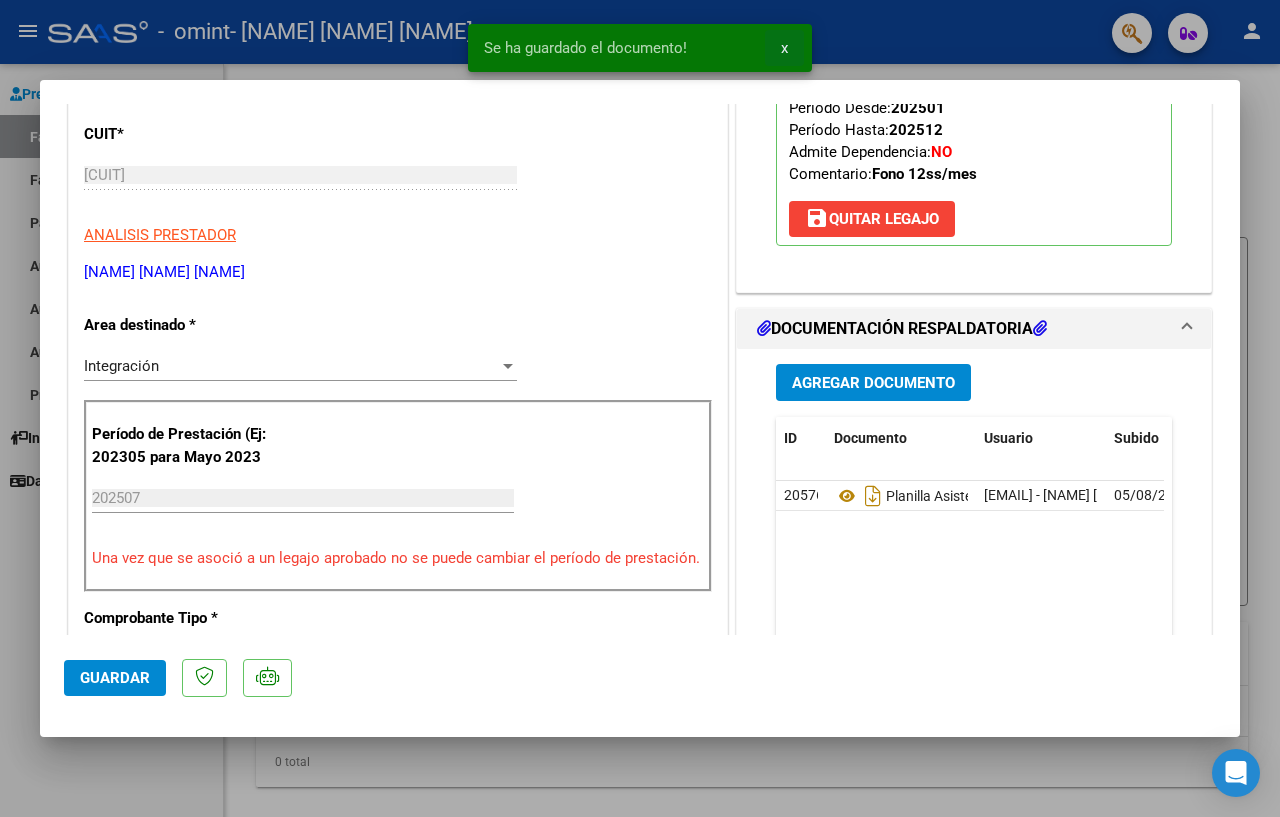 click on "x" at bounding box center [784, 48] 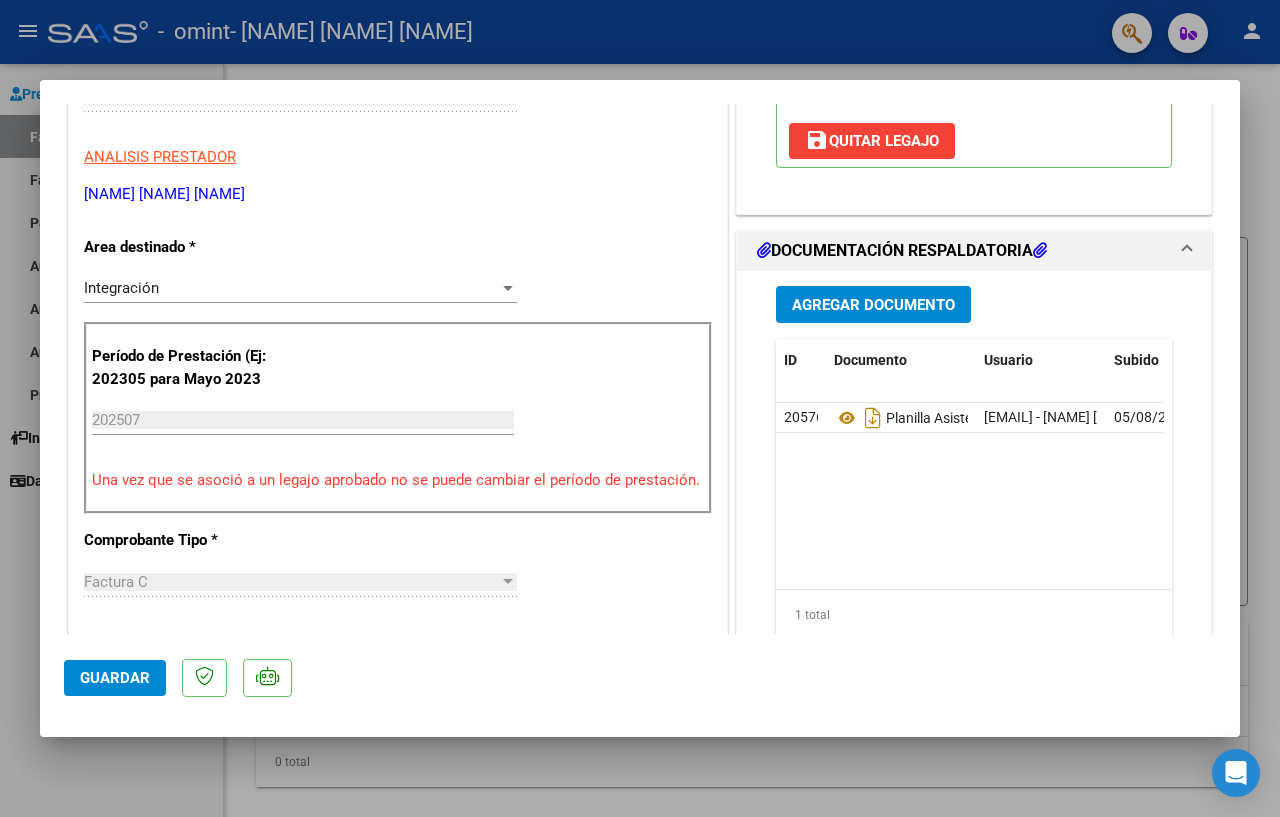 scroll, scrollTop: 400, scrollLeft: 0, axis: vertical 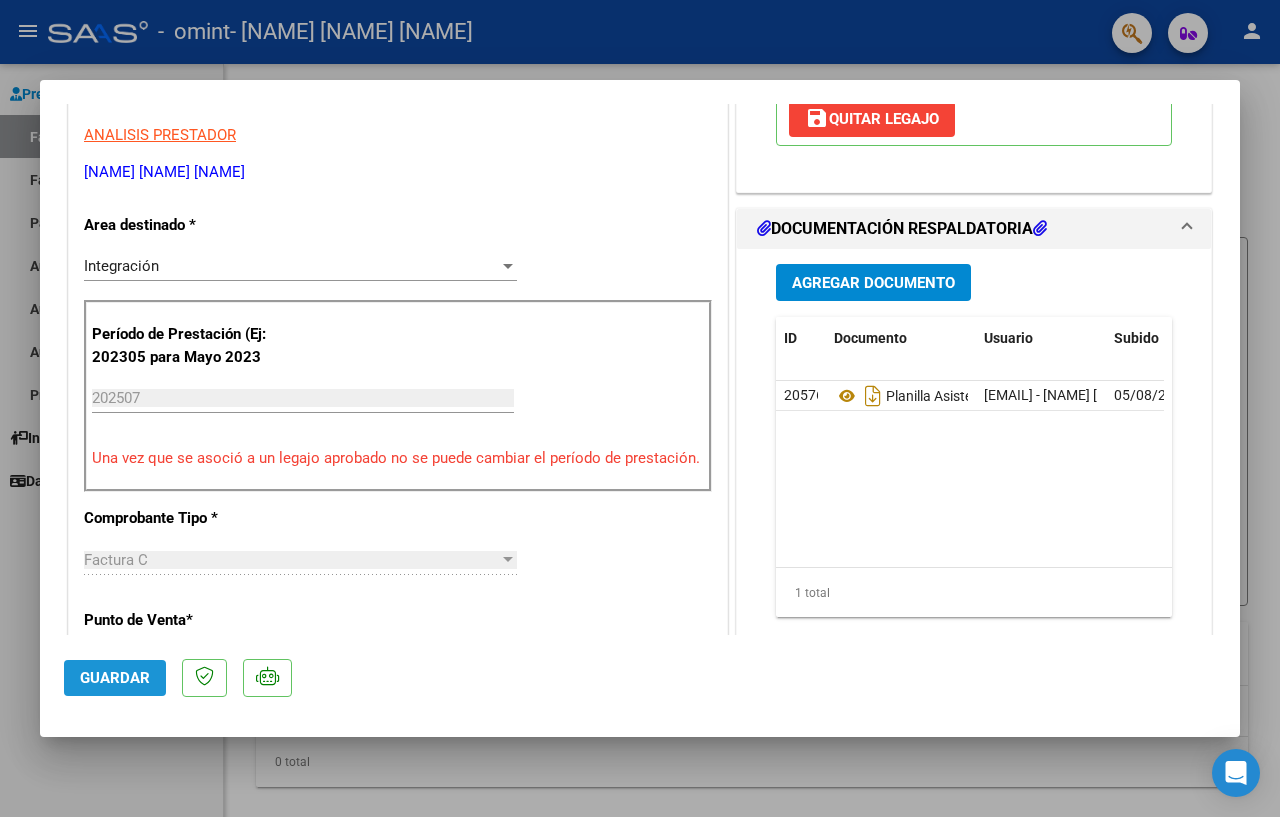 click on "Guardar" 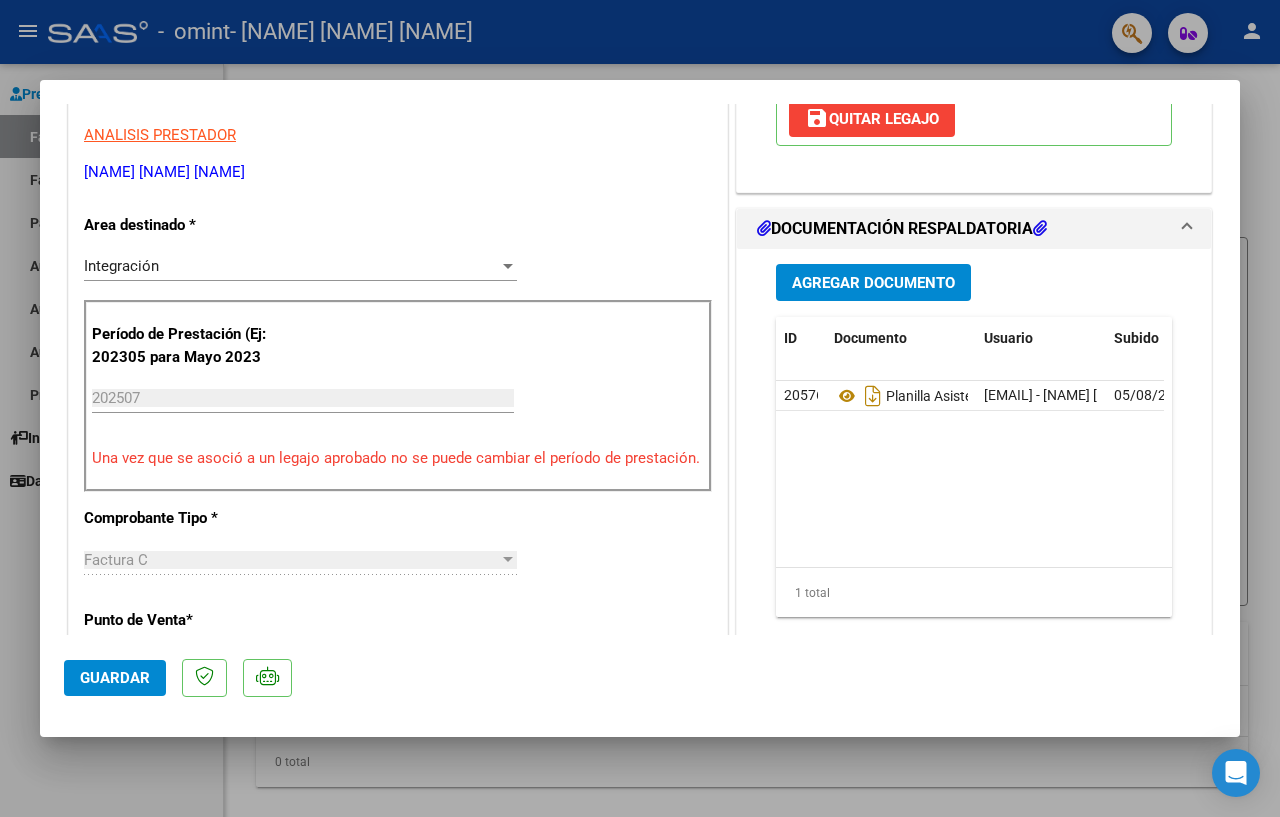 scroll, scrollTop: 200, scrollLeft: 0, axis: vertical 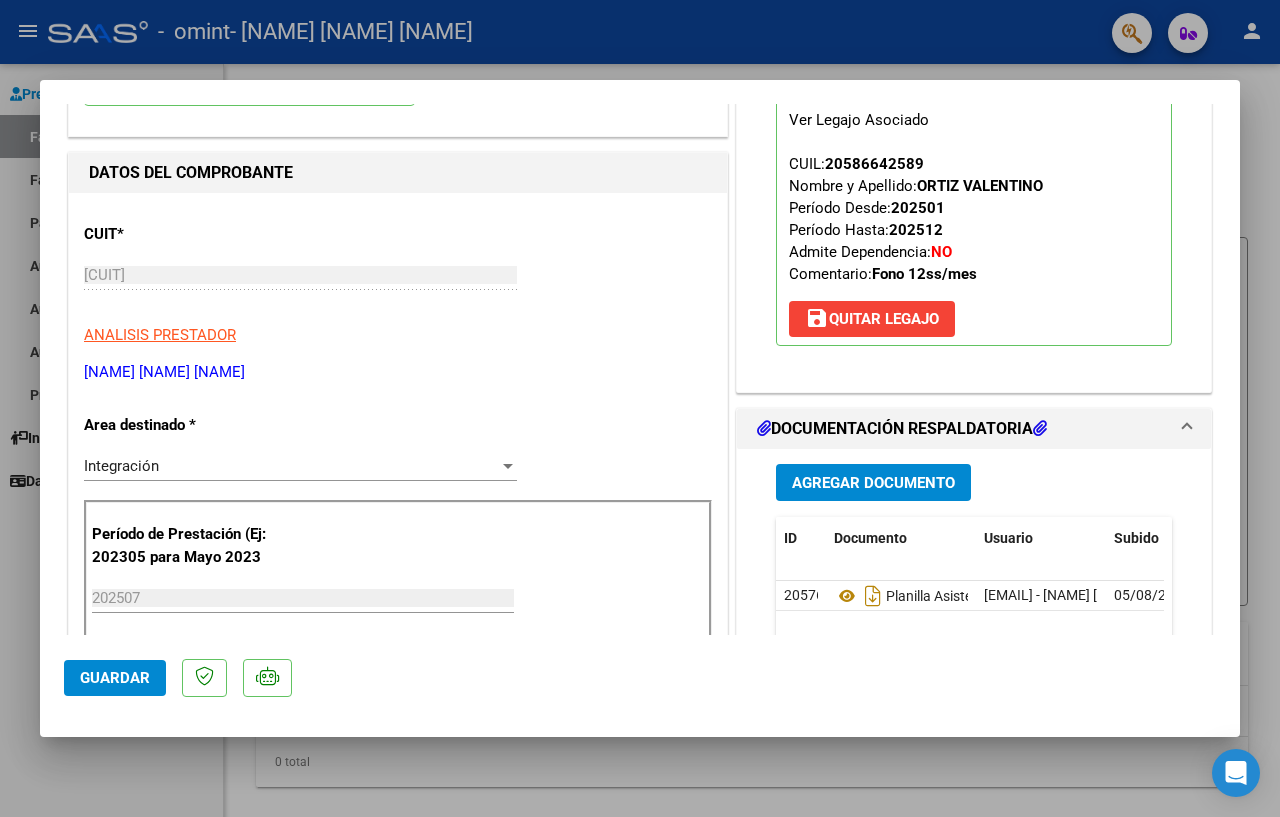 click at bounding box center (640, 408) 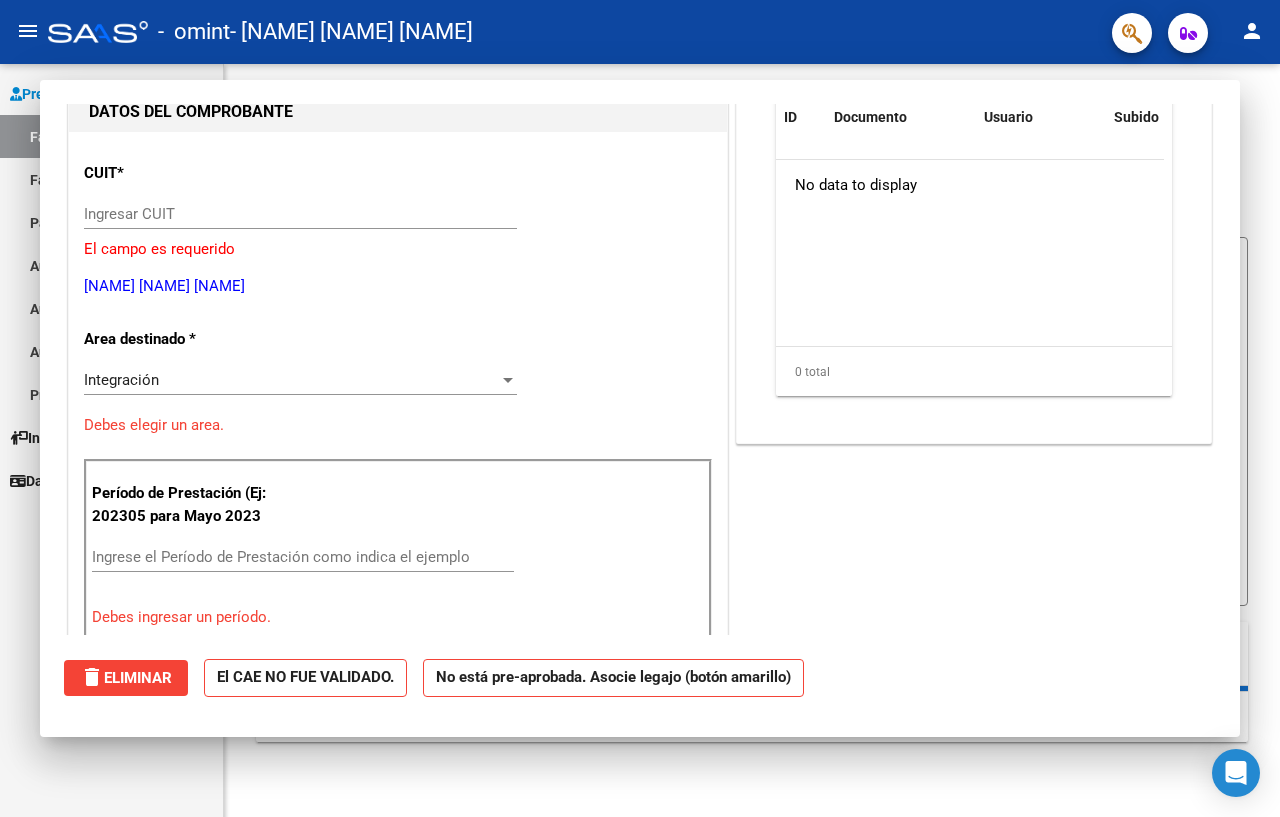 scroll, scrollTop: 0, scrollLeft: 0, axis: both 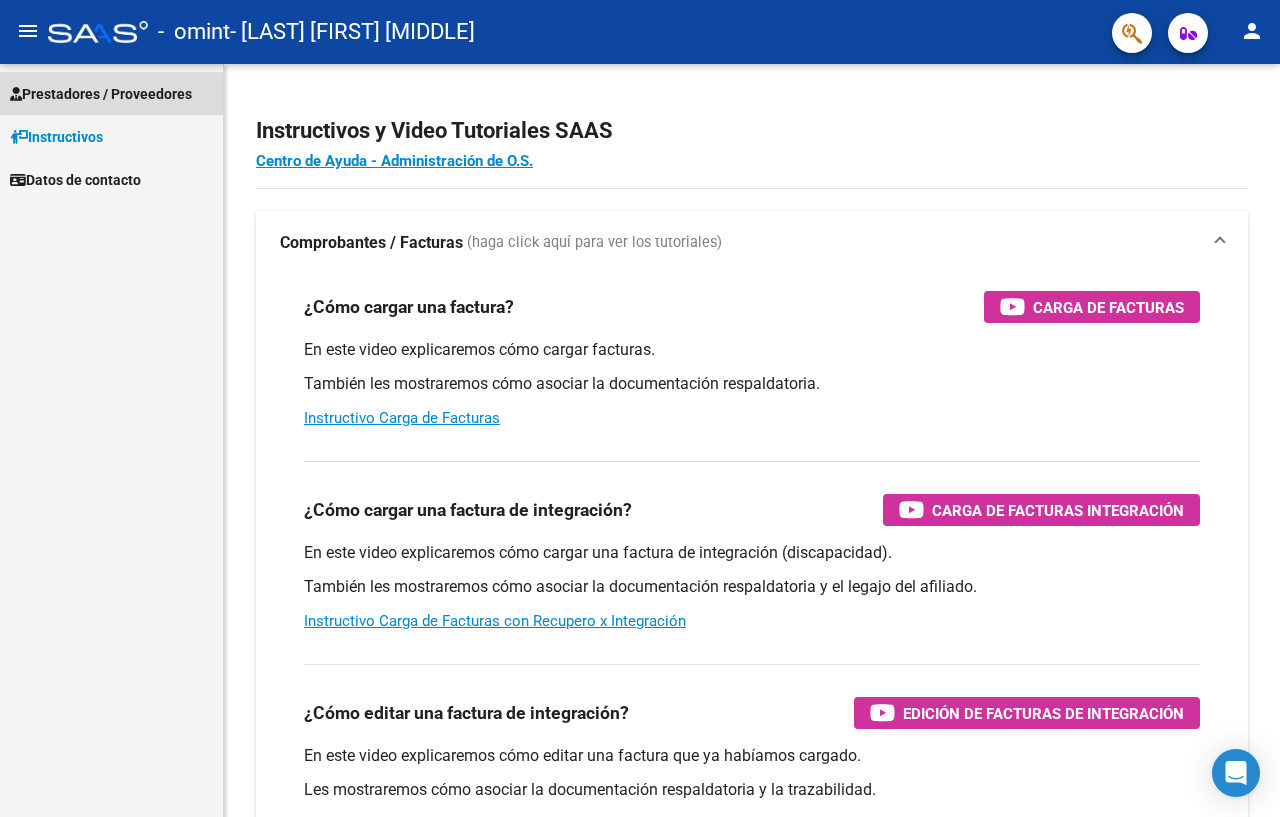 click on "Prestadores / Proveedores" at bounding box center [101, 94] 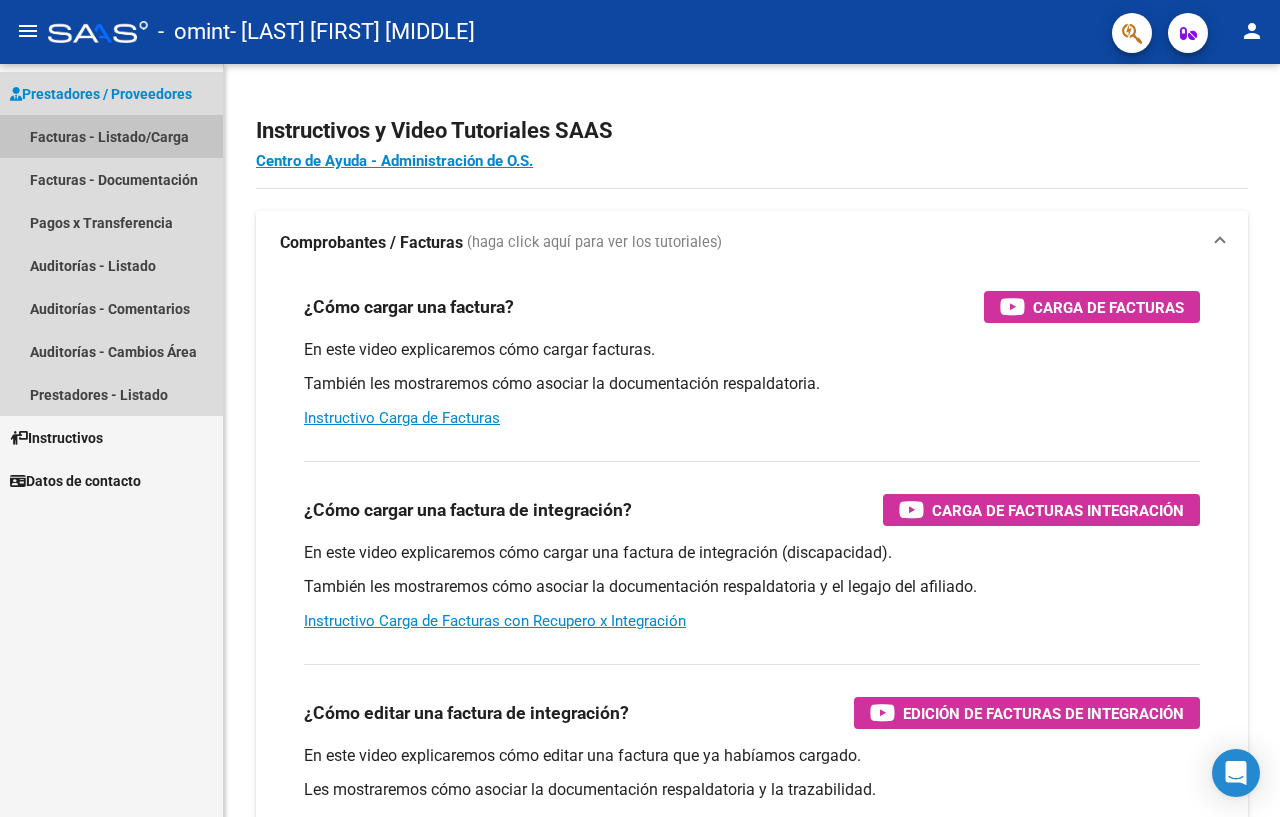 click on "Facturas - Listado/Carga" at bounding box center (111, 136) 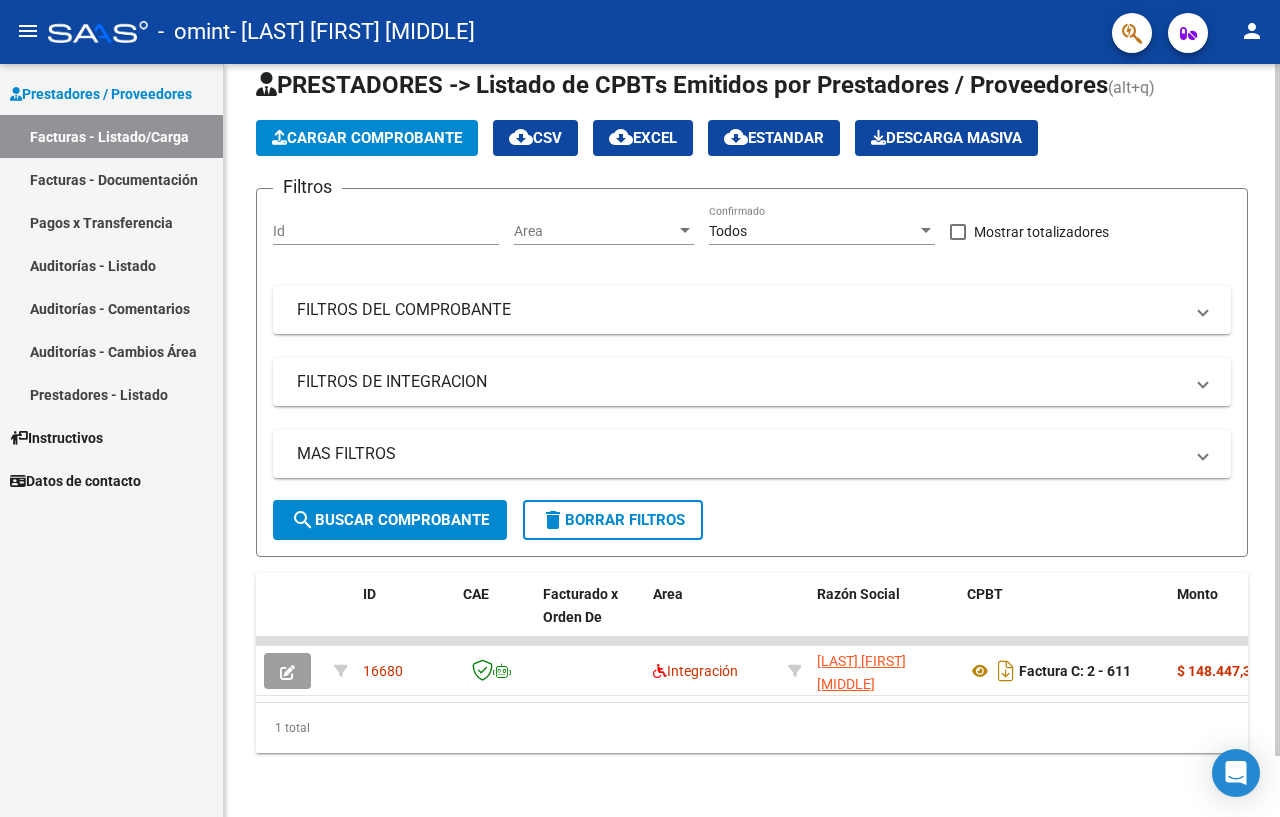 scroll, scrollTop: 66, scrollLeft: 0, axis: vertical 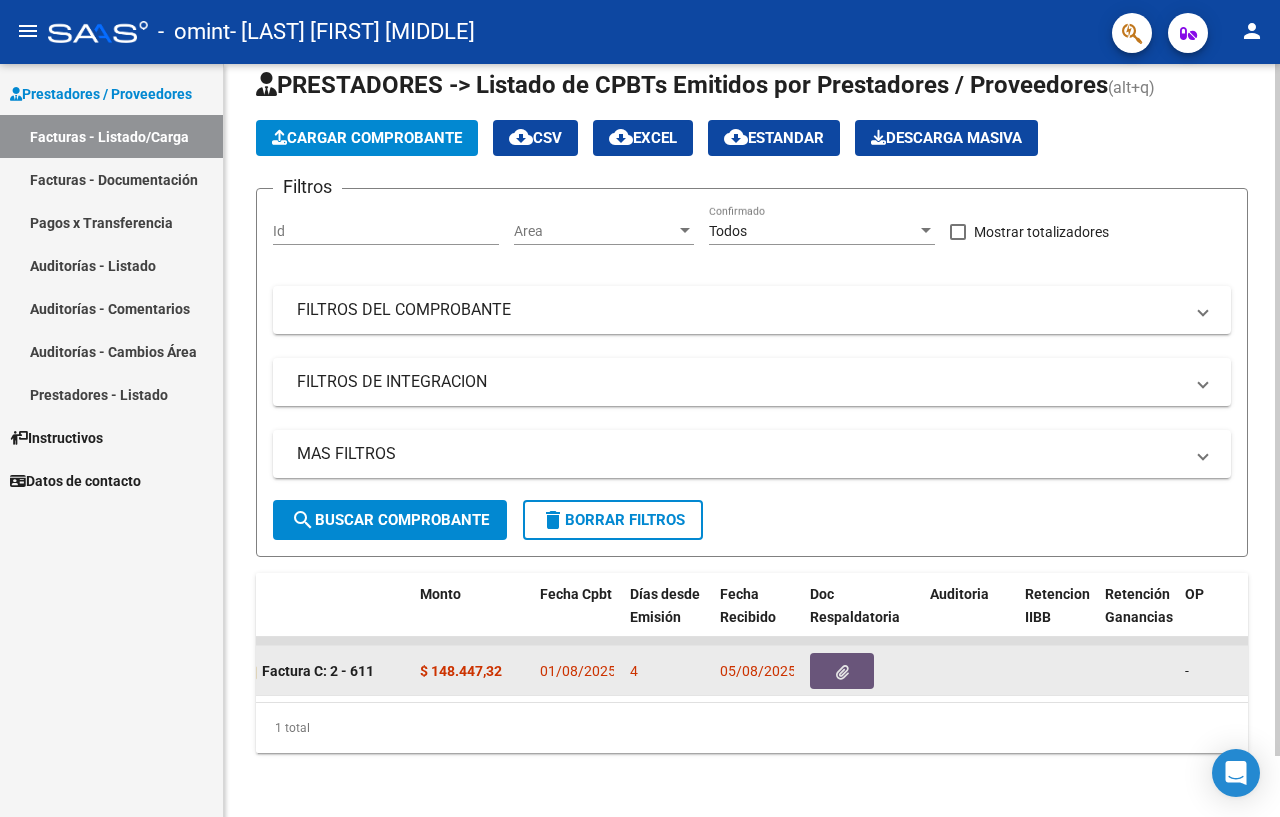 click 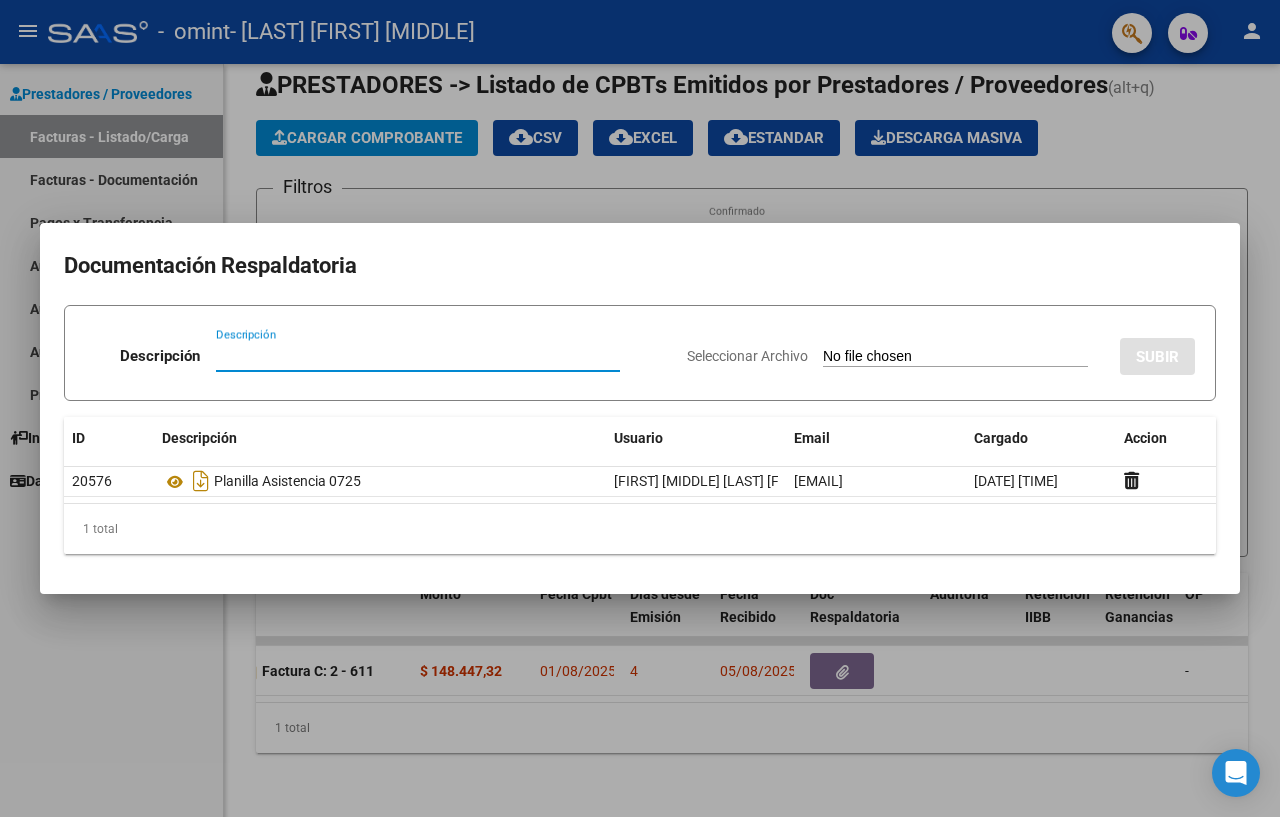 click on "Descripción" at bounding box center [418, 356] 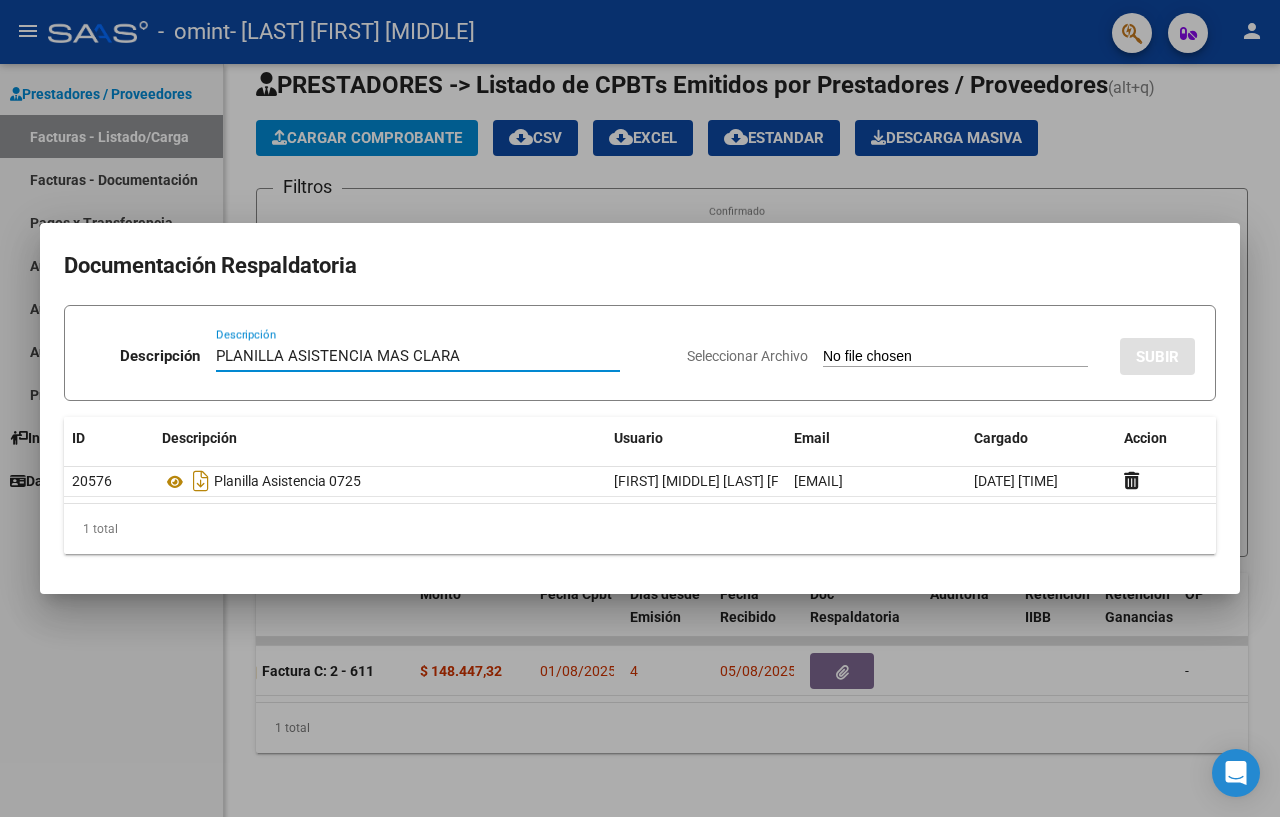 type on "PLANILLA ASISTENCIA MAS CLARA" 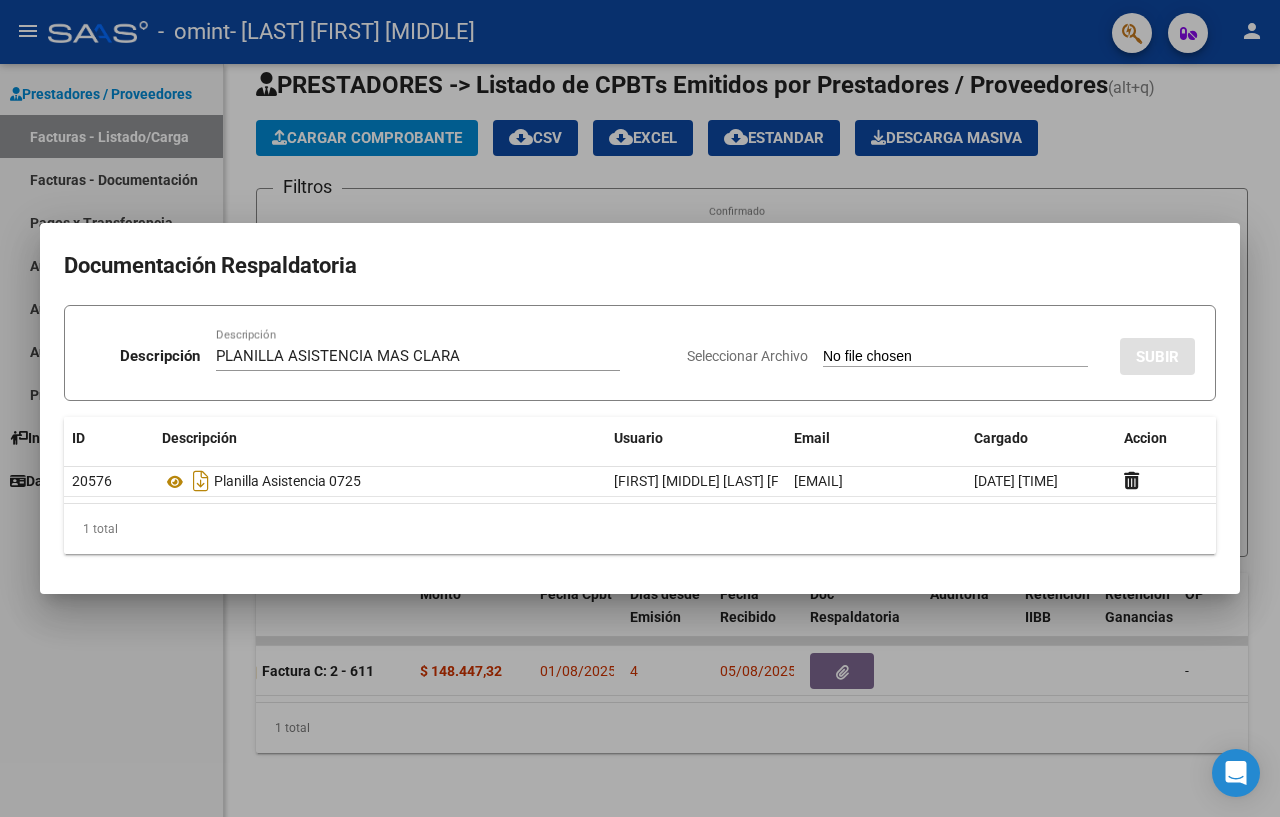 click on "Seleccionar Archivo" at bounding box center (747, 356) 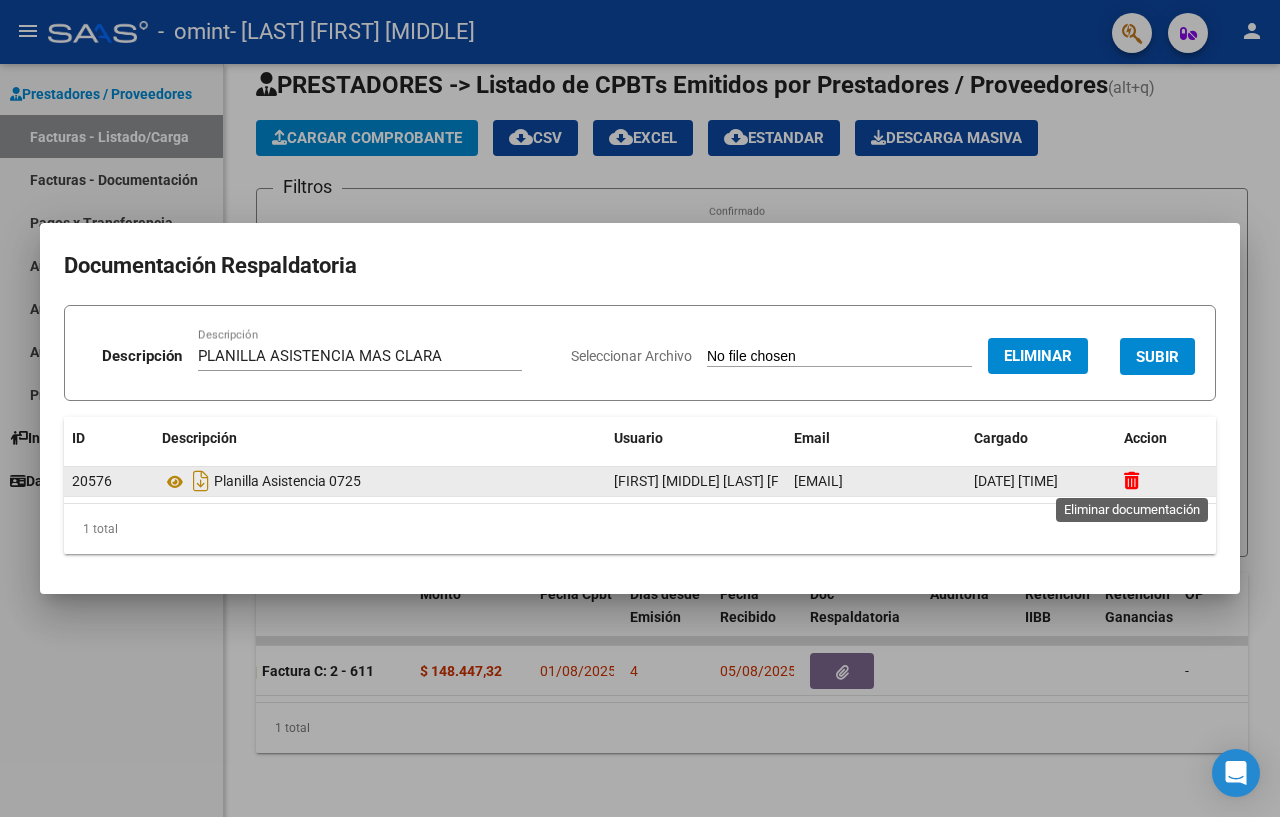 click 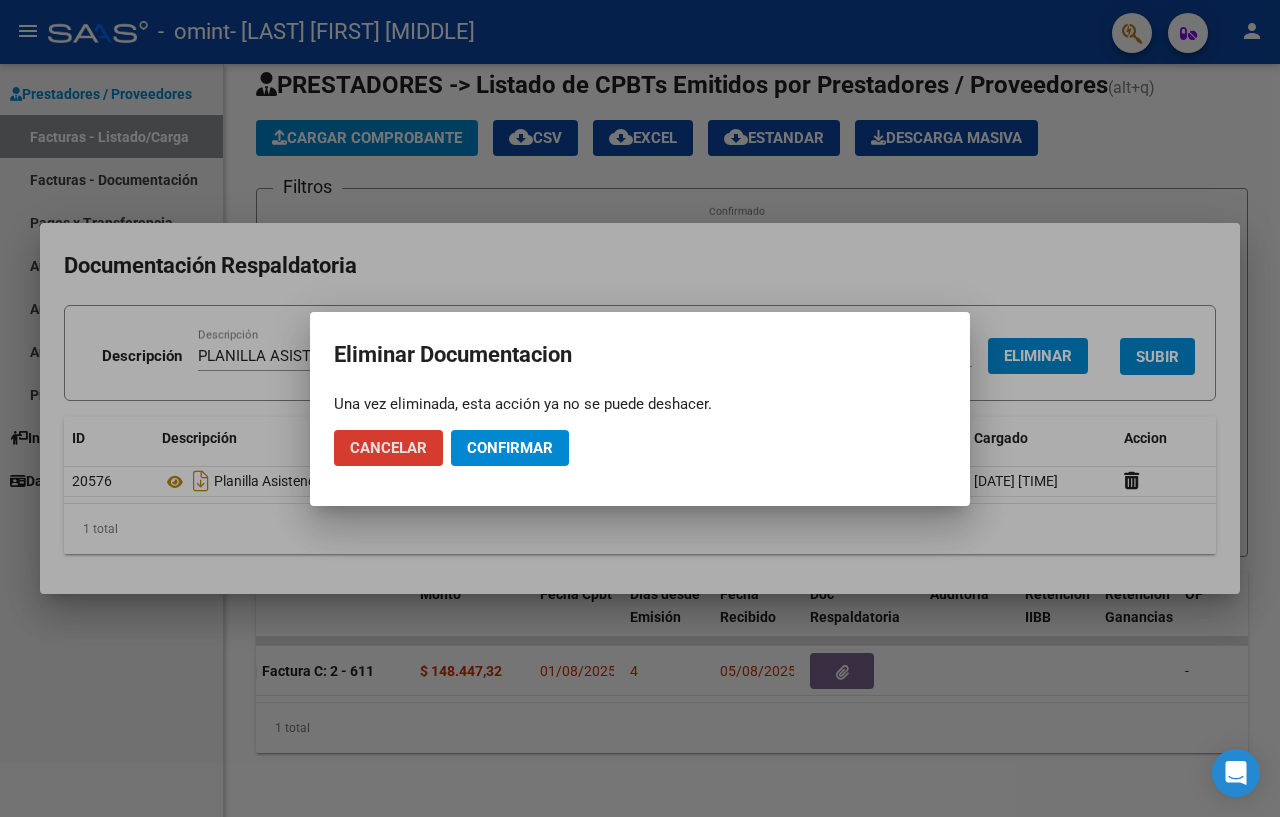 click on "Confirmar" 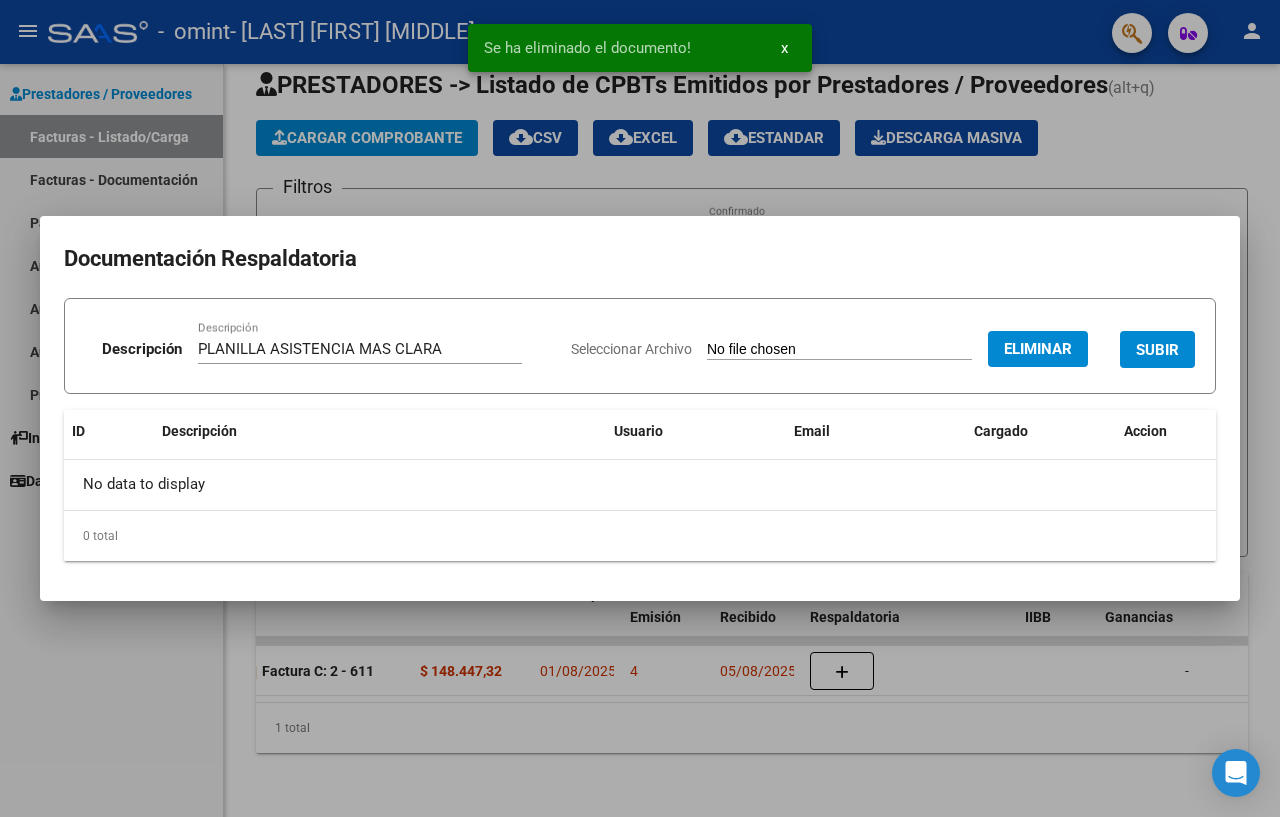 click on "PLANILLA ASISTENCIA MAS CLARA" at bounding box center (360, 349) 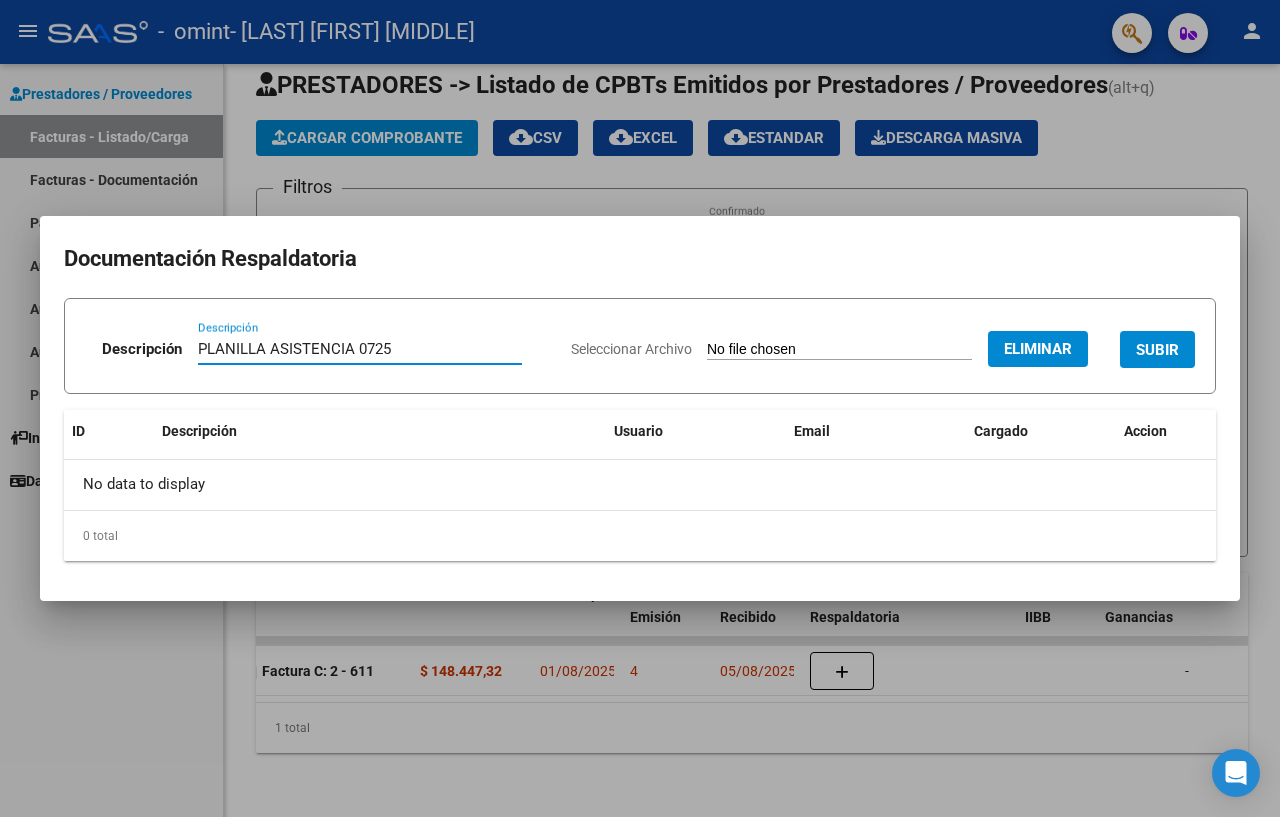 type on "PLANILLA ASISTENCIA 0725" 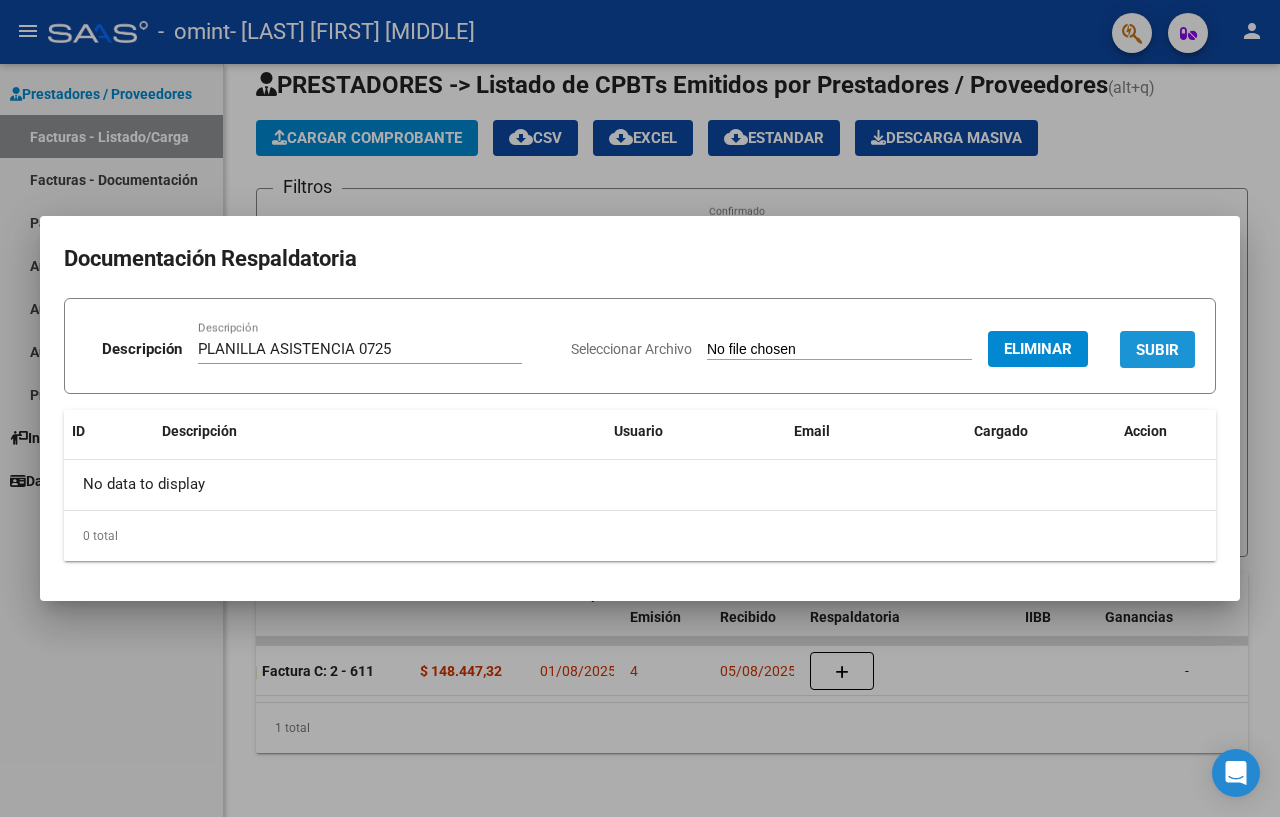 click on "SUBIR" at bounding box center (1157, 350) 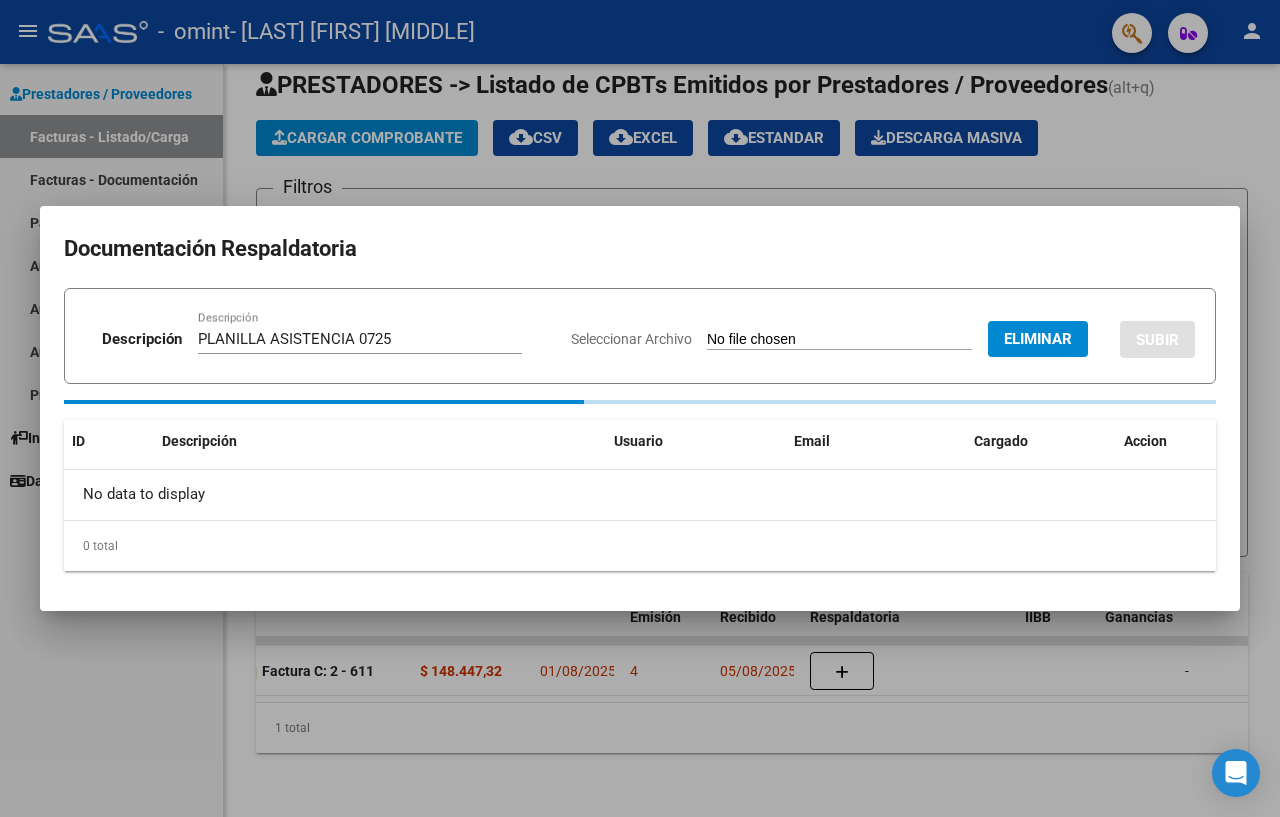 type 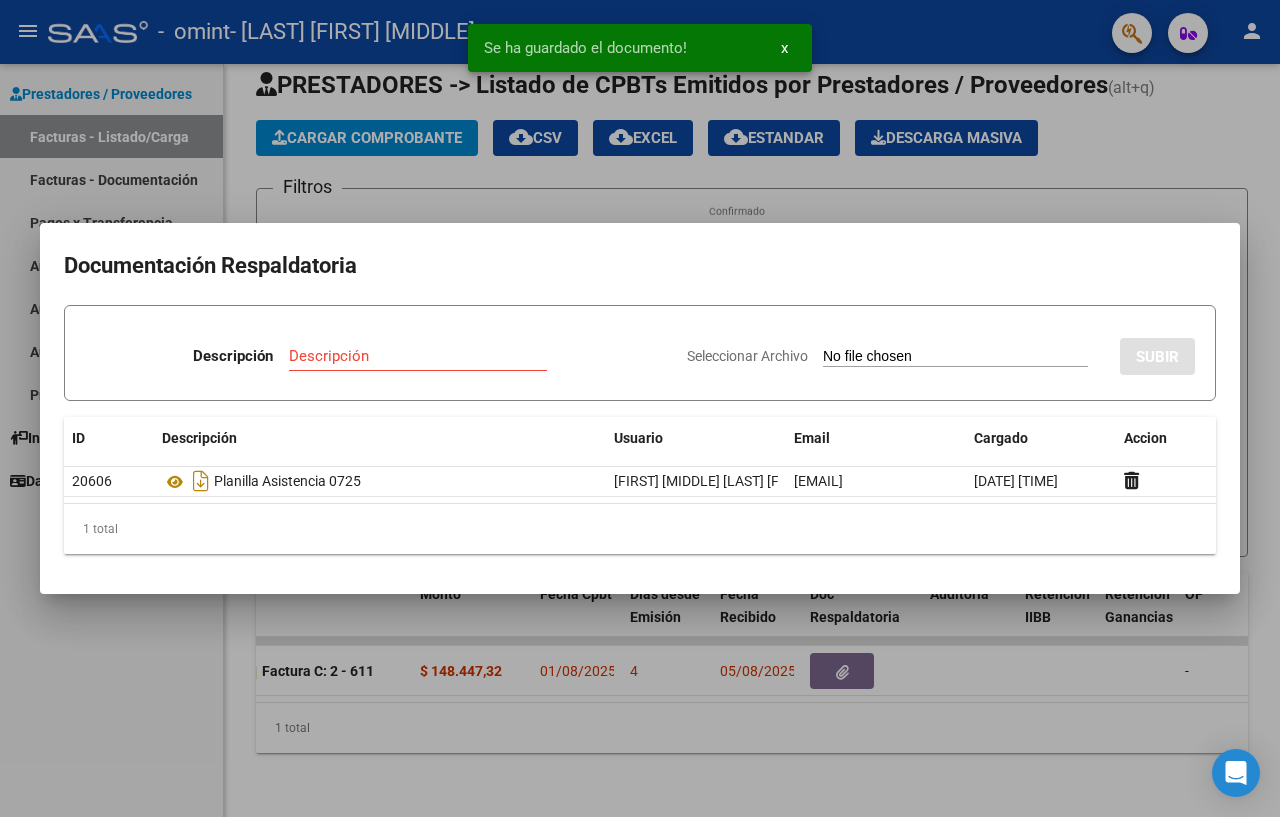 click on "x" at bounding box center [784, 48] 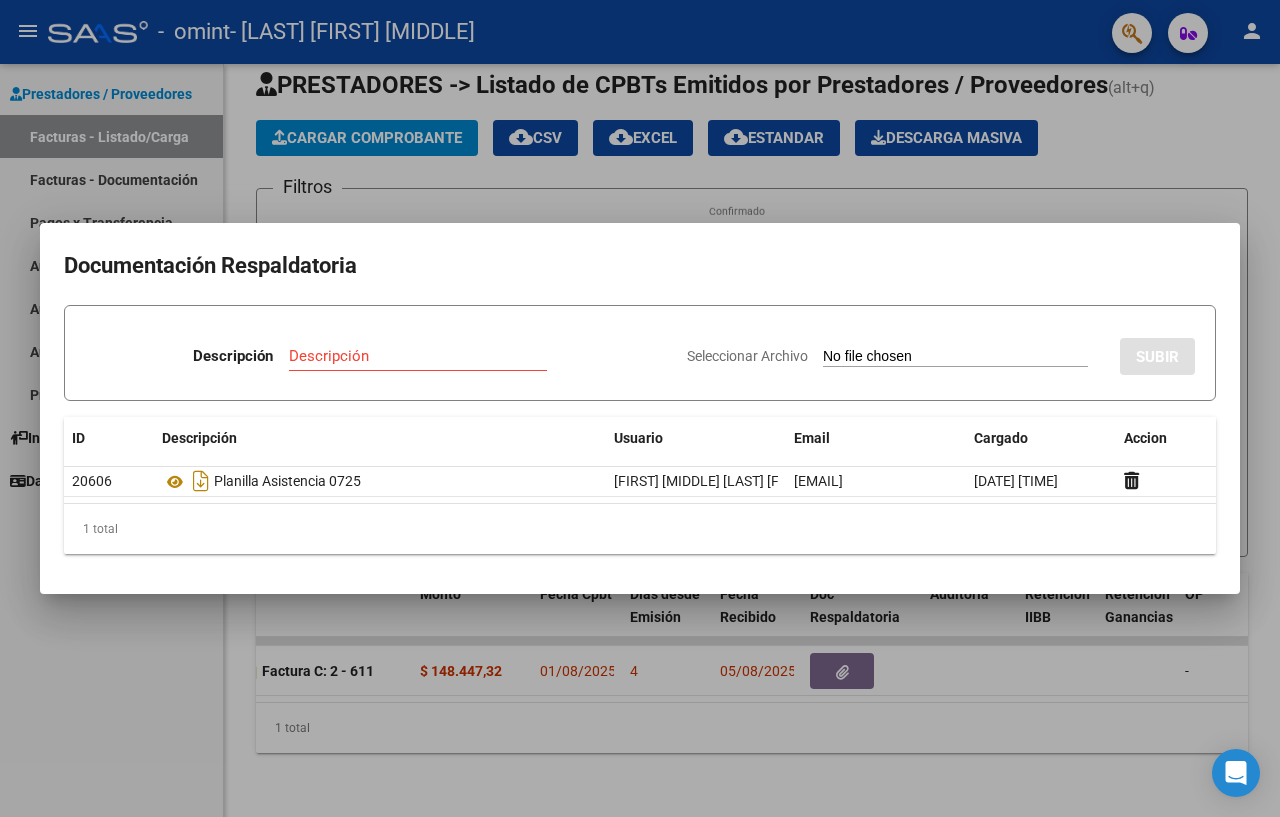 click at bounding box center (640, 408) 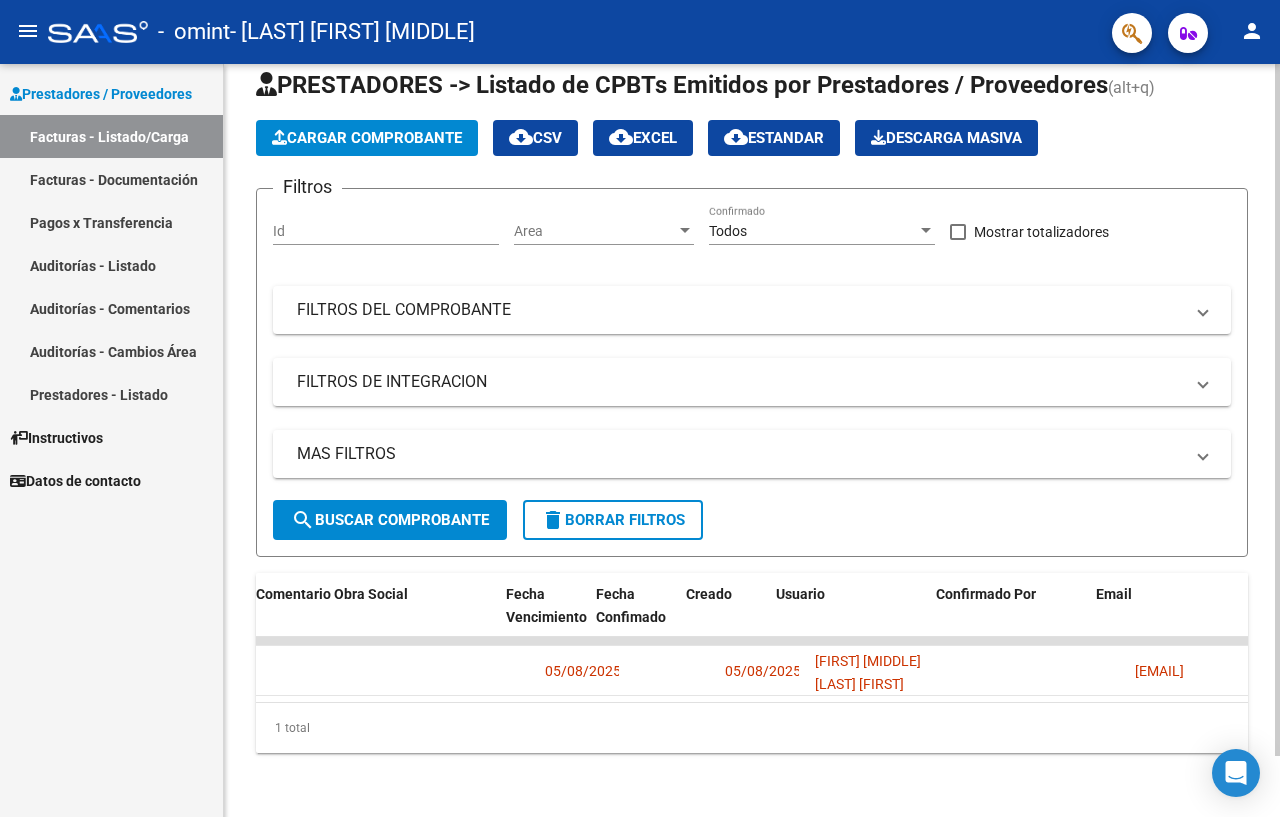 scroll, scrollTop: 0, scrollLeft: 3224, axis: horizontal 